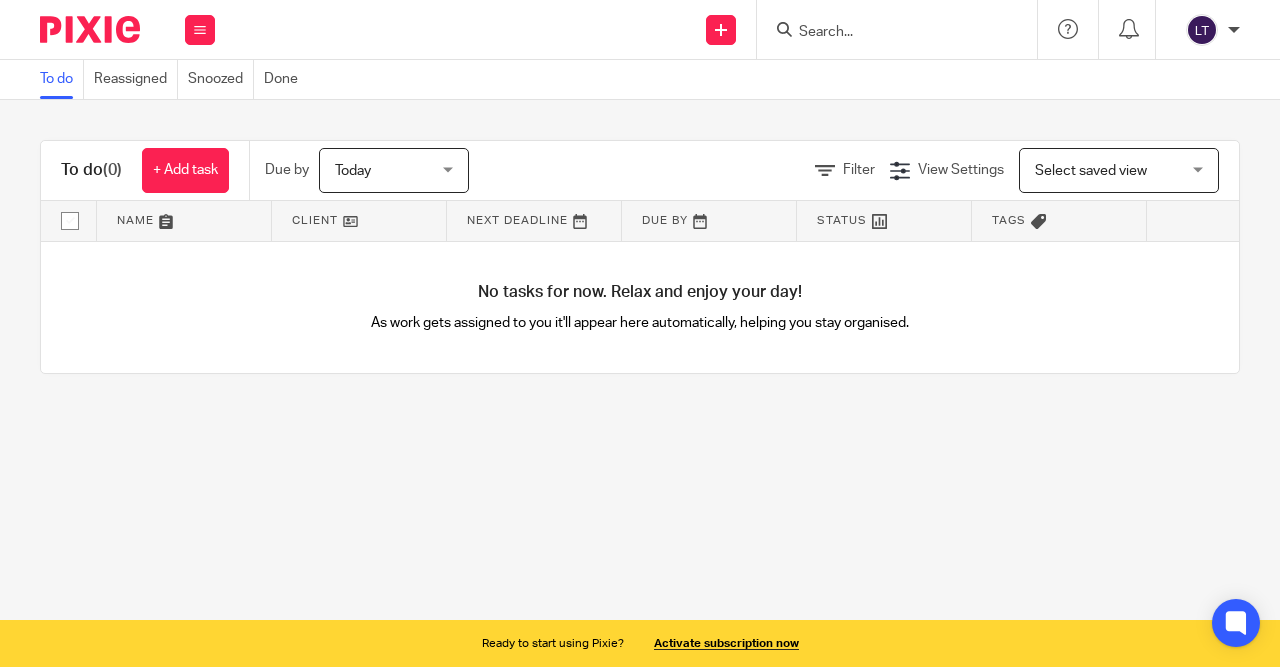scroll, scrollTop: 0, scrollLeft: 0, axis: both 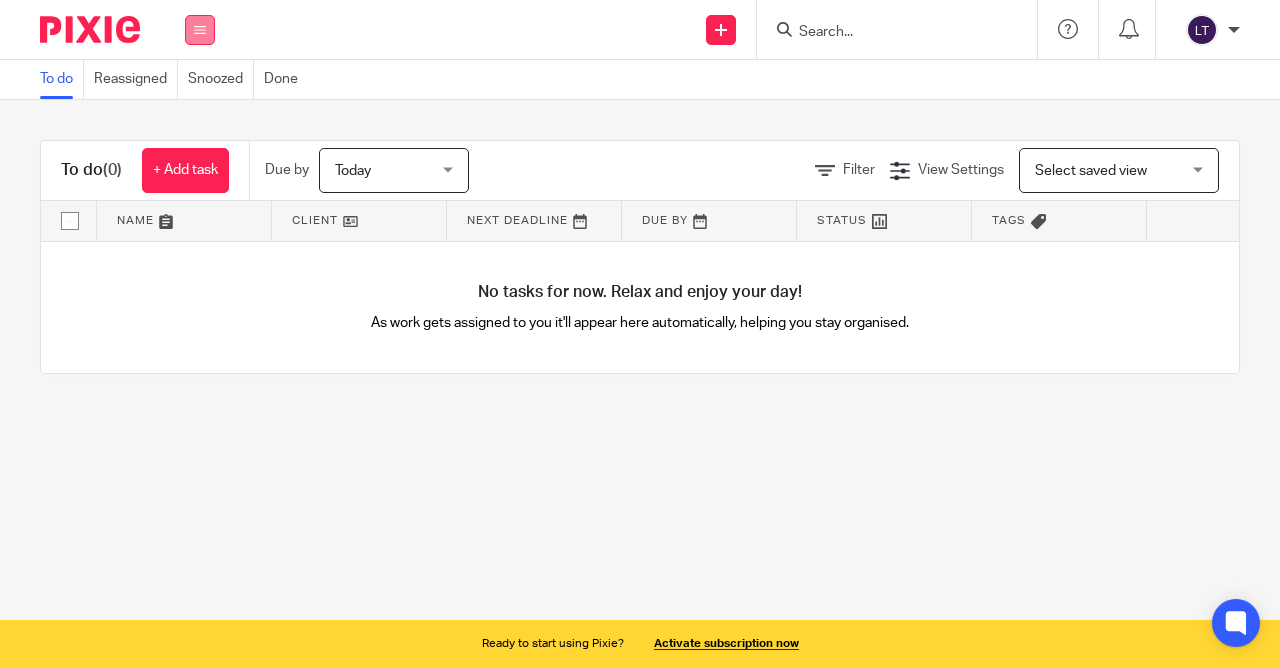 click at bounding box center [200, 30] 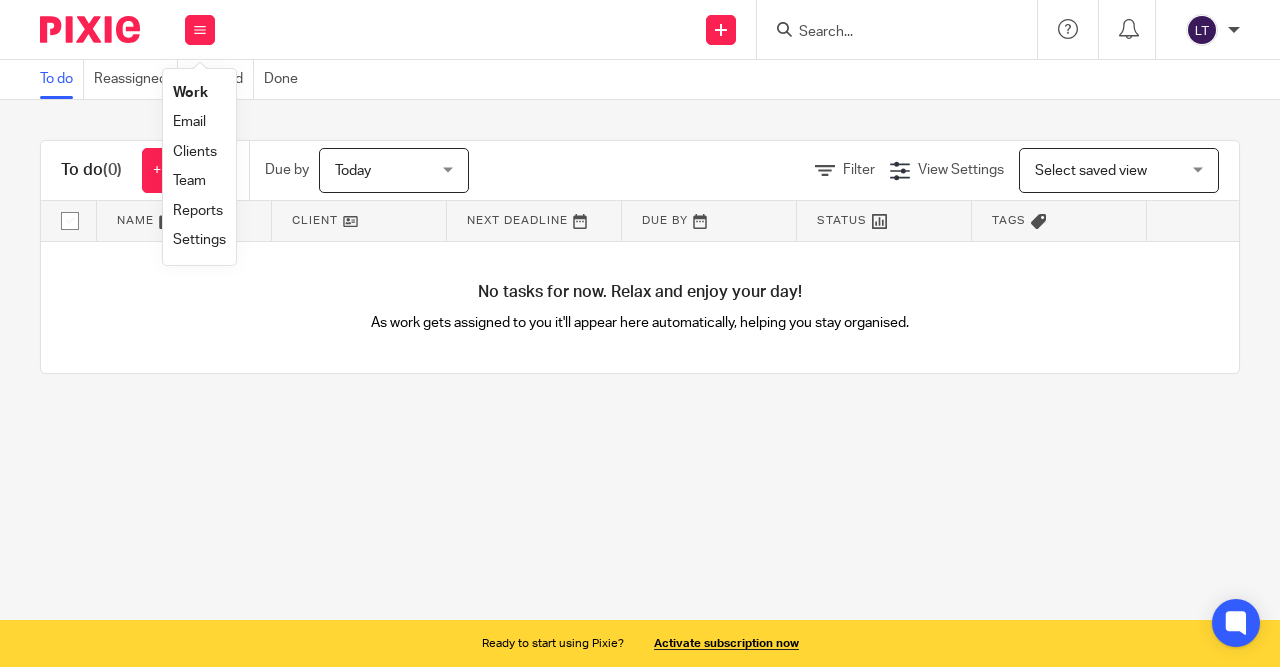 click on "Work" at bounding box center [190, 93] 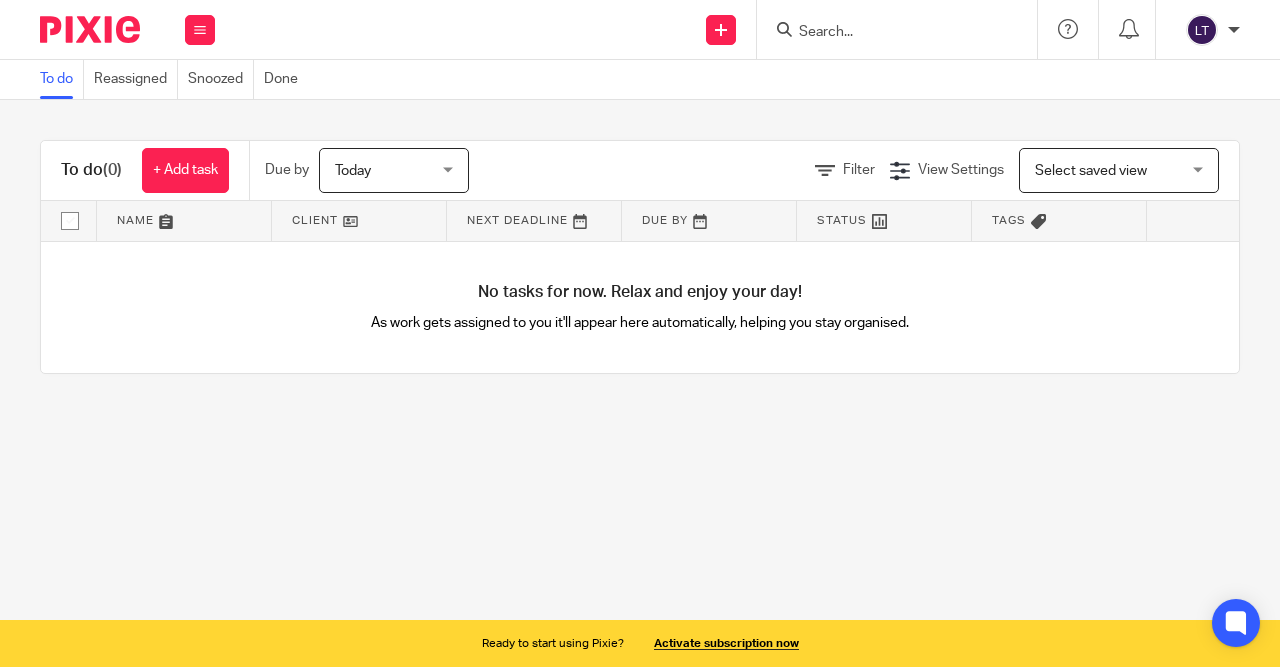 scroll, scrollTop: 0, scrollLeft: 0, axis: both 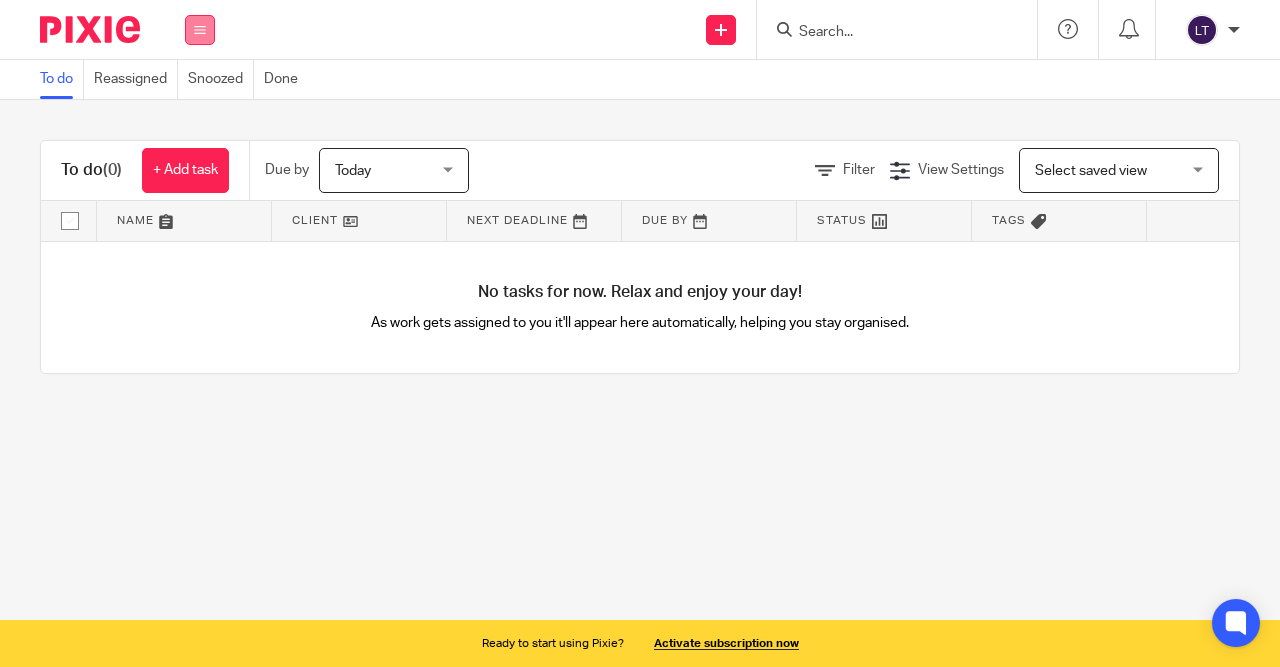 click at bounding box center (200, 30) 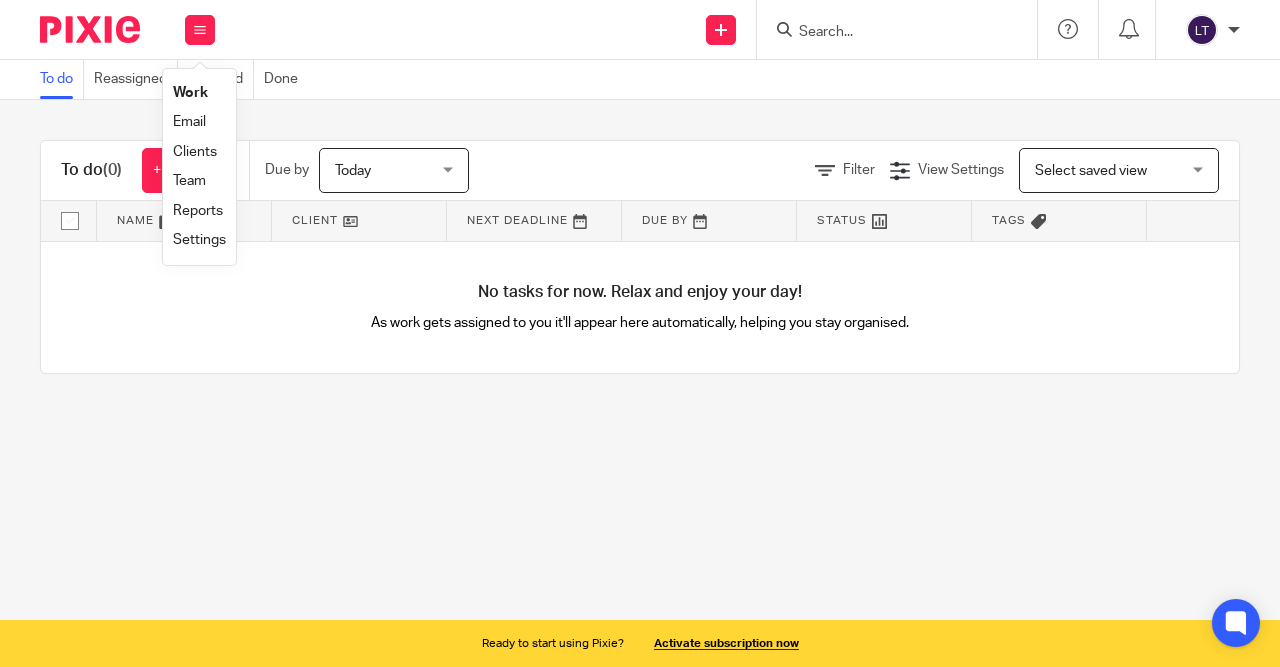 click on "Email" at bounding box center [189, 122] 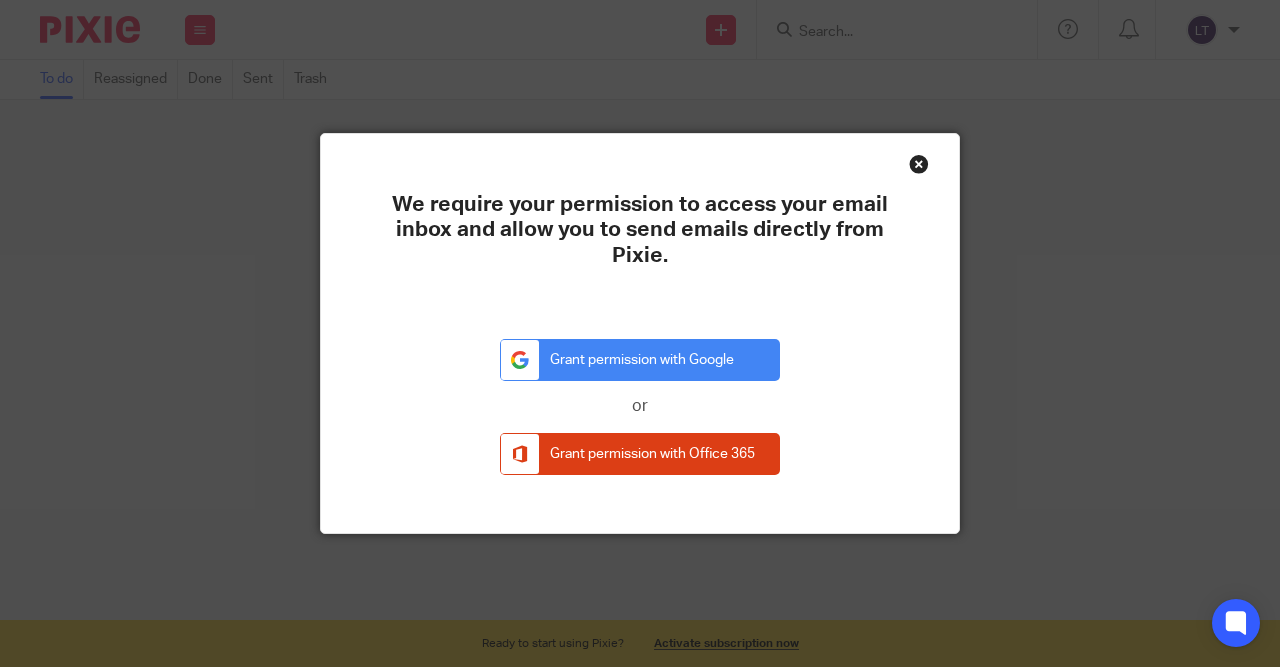 scroll, scrollTop: 0, scrollLeft: 0, axis: both 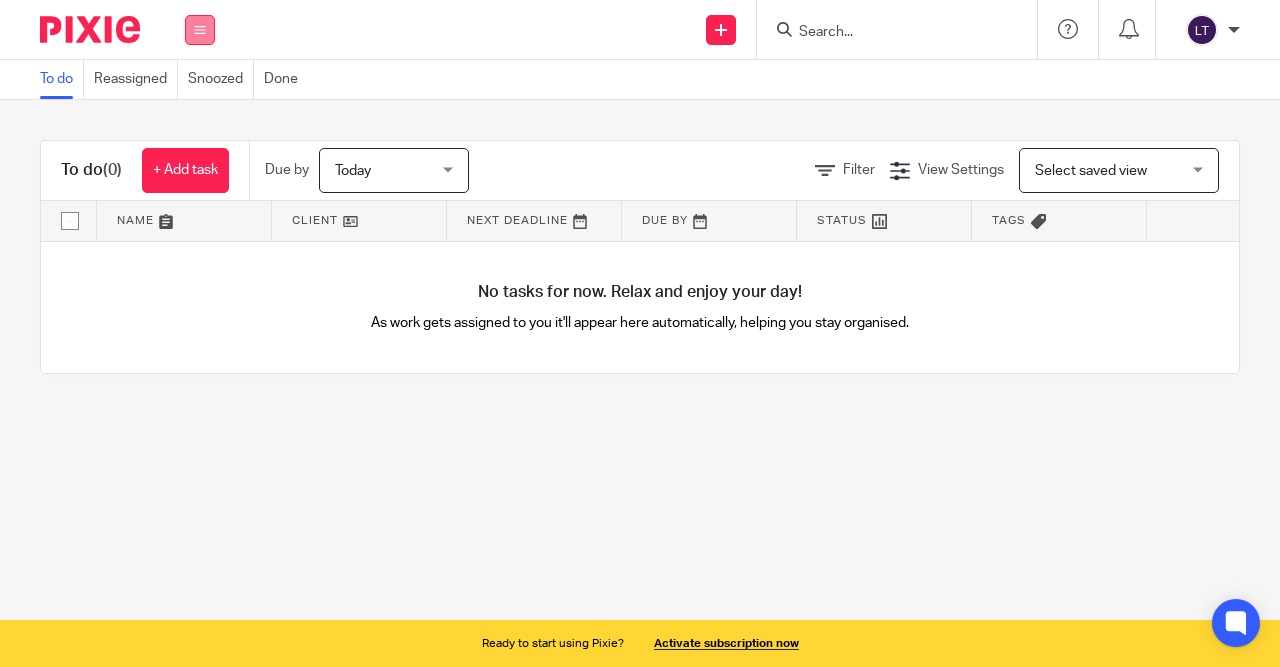 click at bounding box center (200, 30) 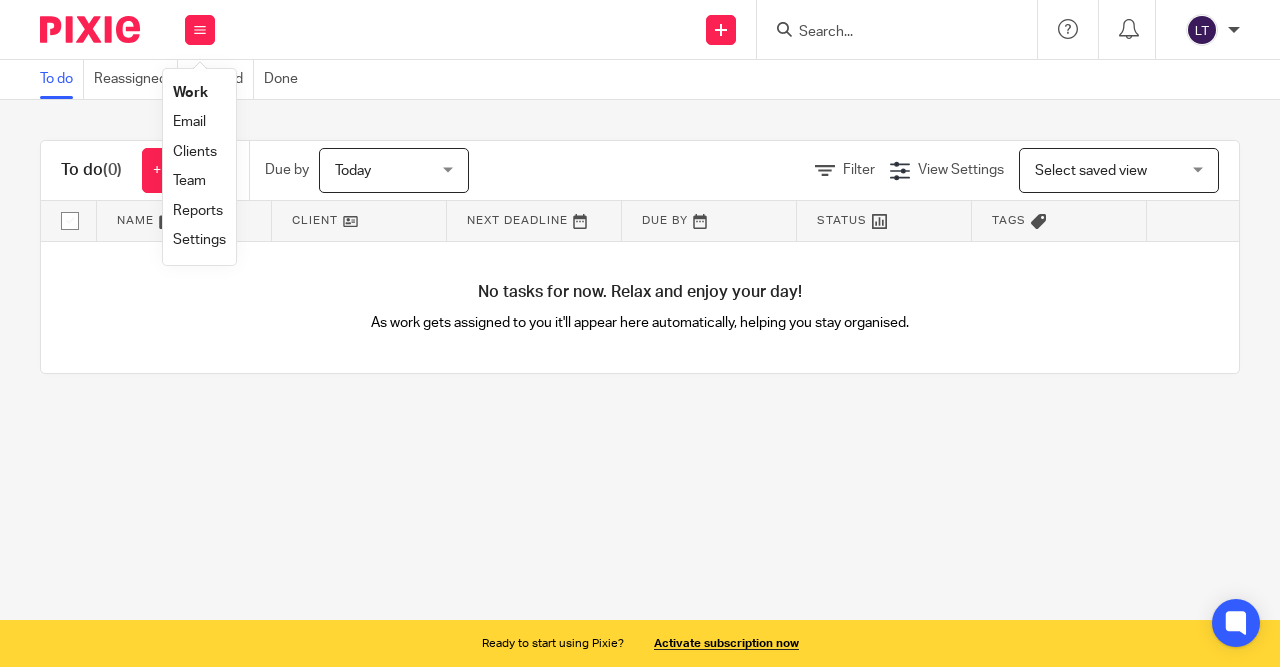click on "Team" at bounding box center (189, 181) 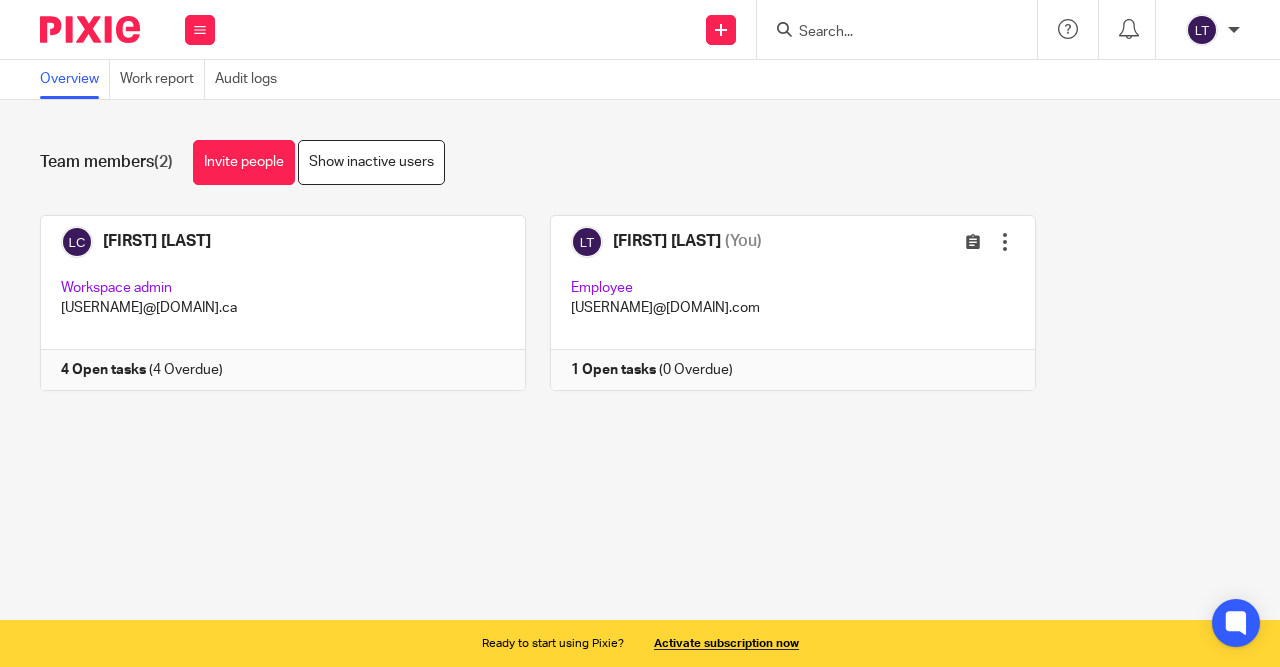 scroll, scrollTop: 0, scrollLeft: 0, axis: both 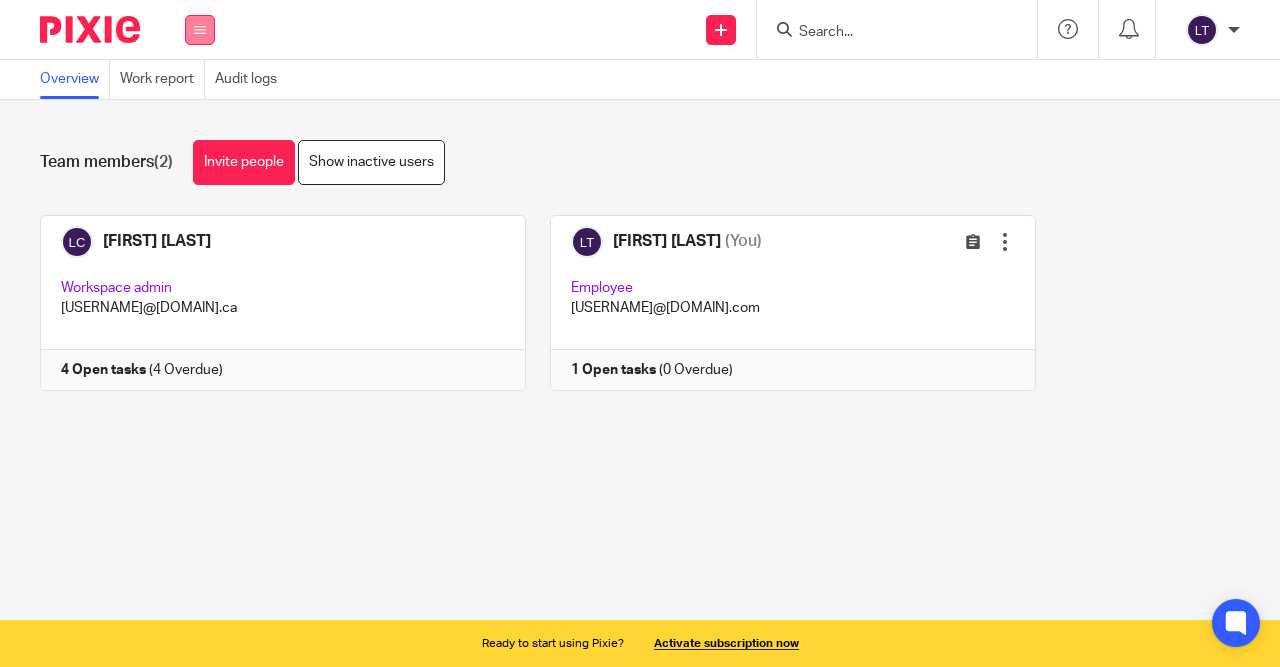 click at bounding box center (200, 30) 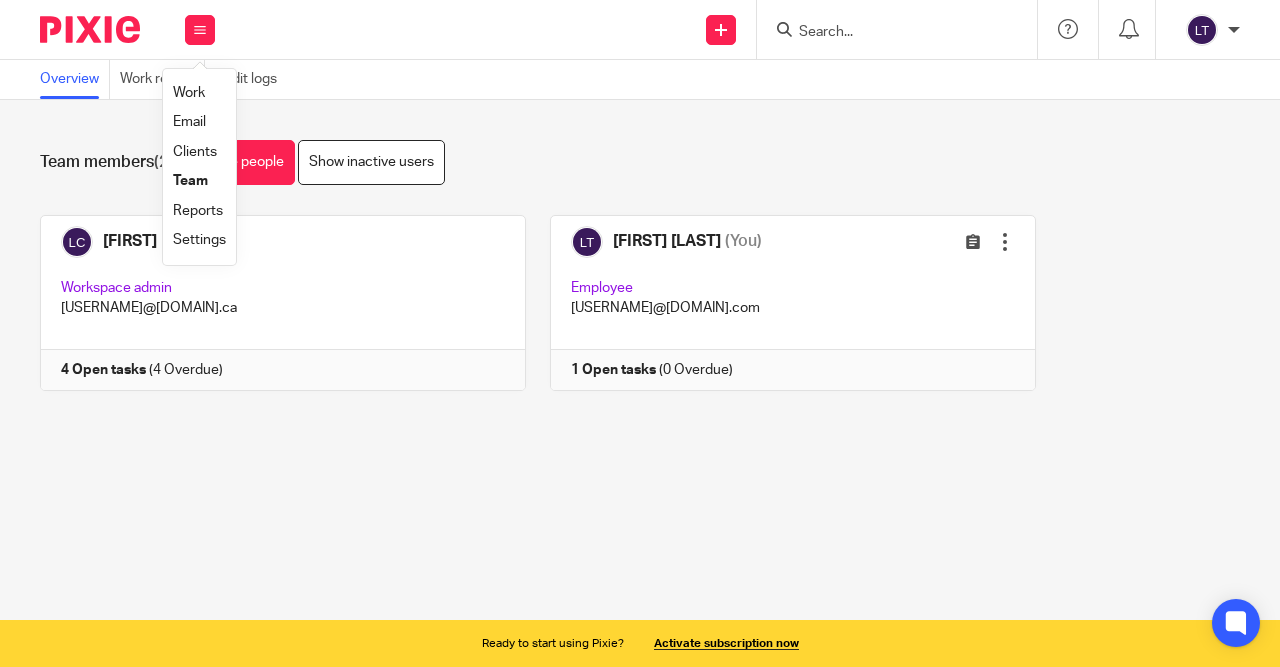 click on "Clients" at bounding box center (195, 152) 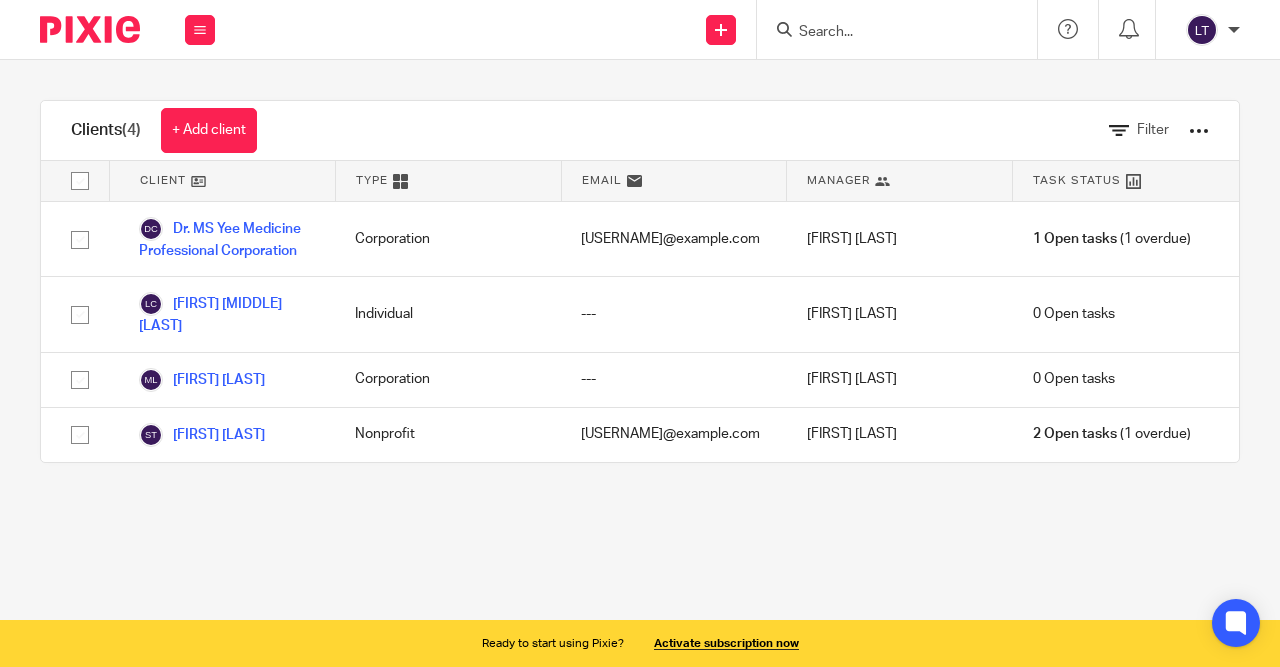 scroll, scrollTop: 0, scrollLeft: 0, axis: both 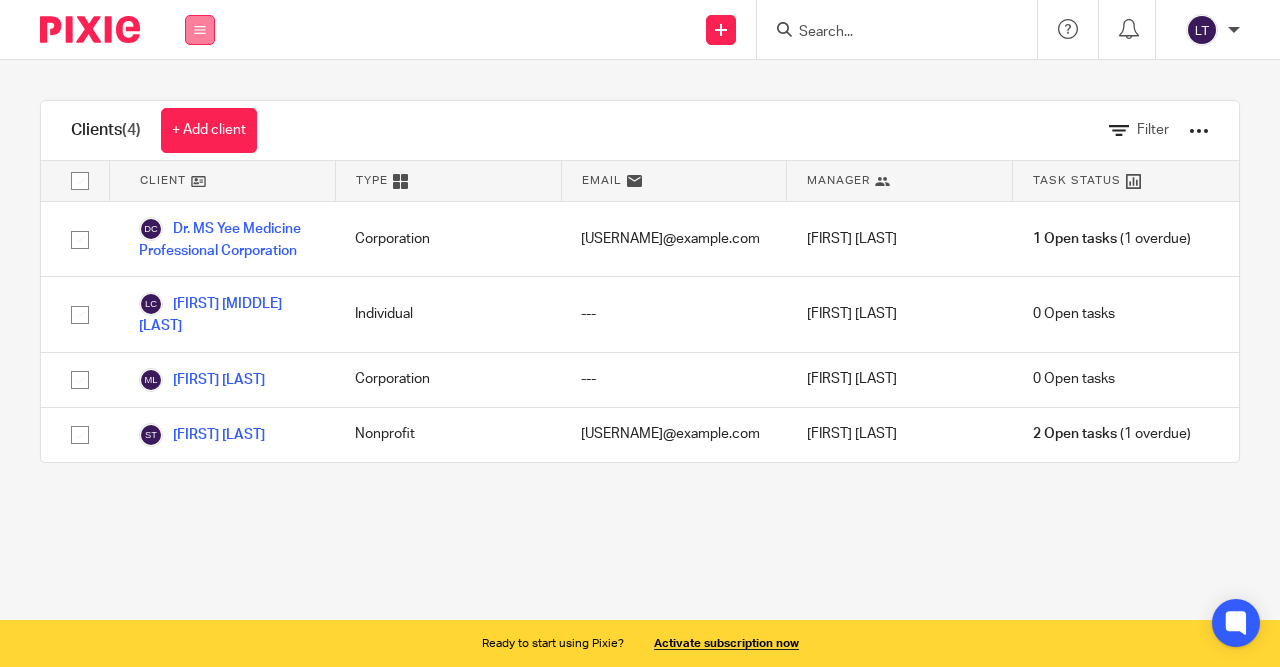 click at bounding box center (200, 30) 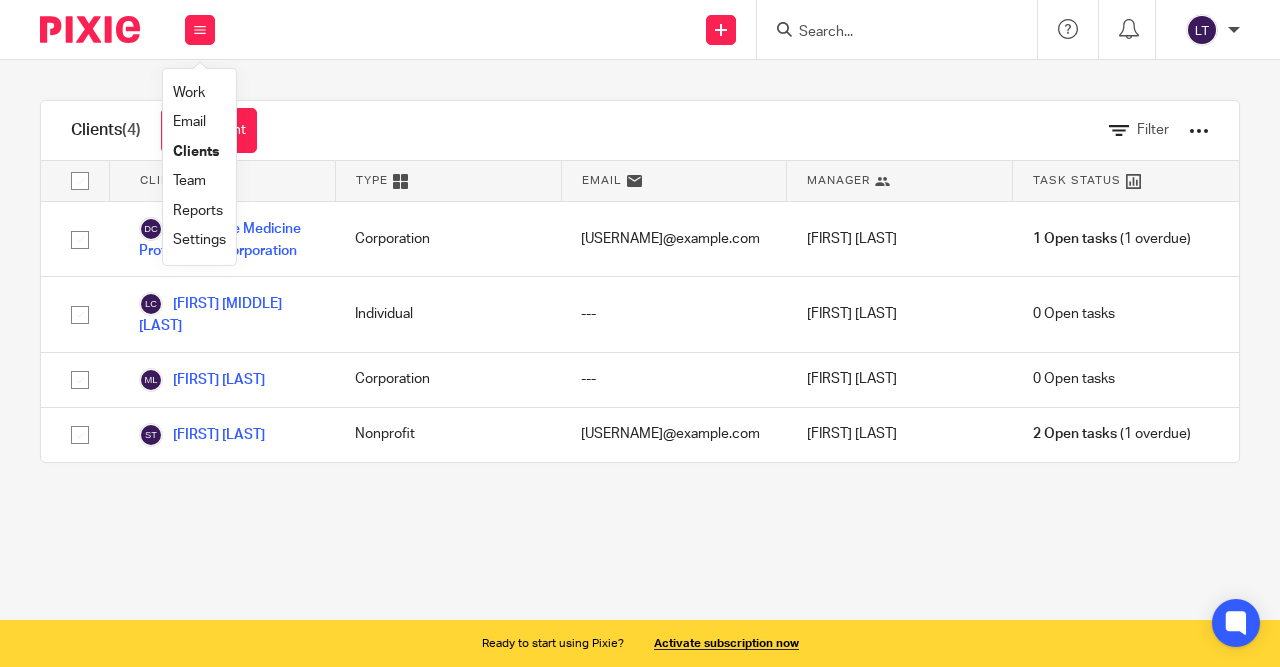 click on "Work" at bounding box center [189, 93] 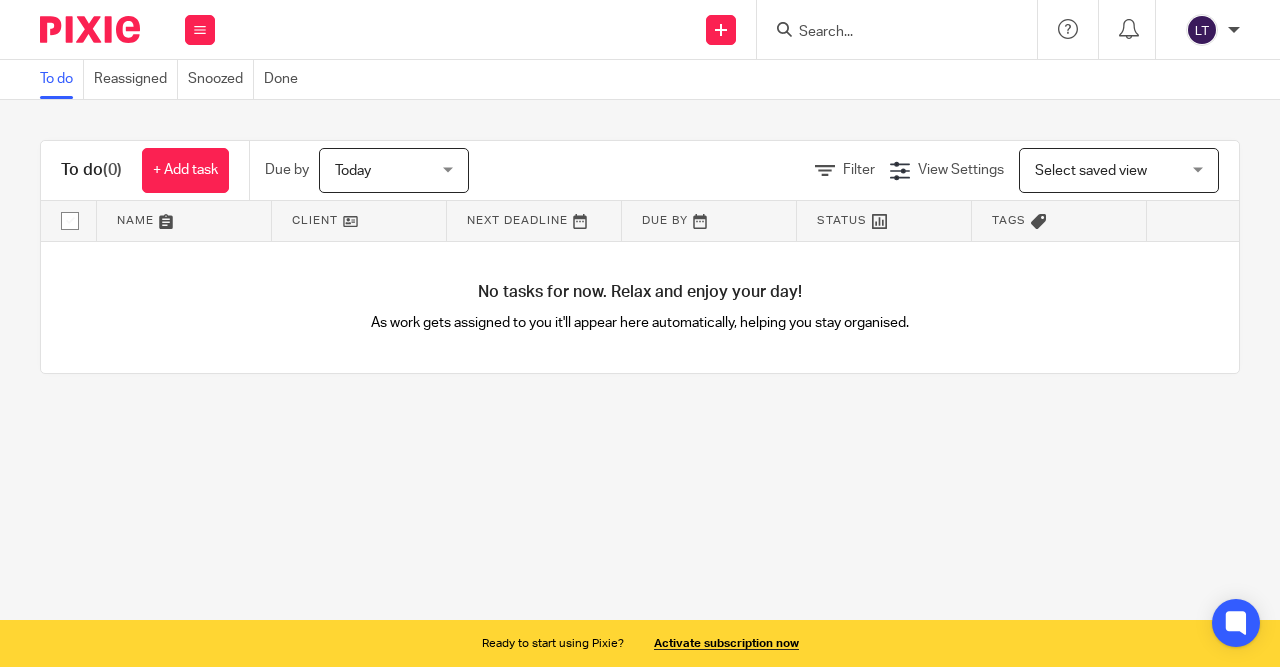 scroll, scrollTop: 0, scrollLeft: 0, axis: both 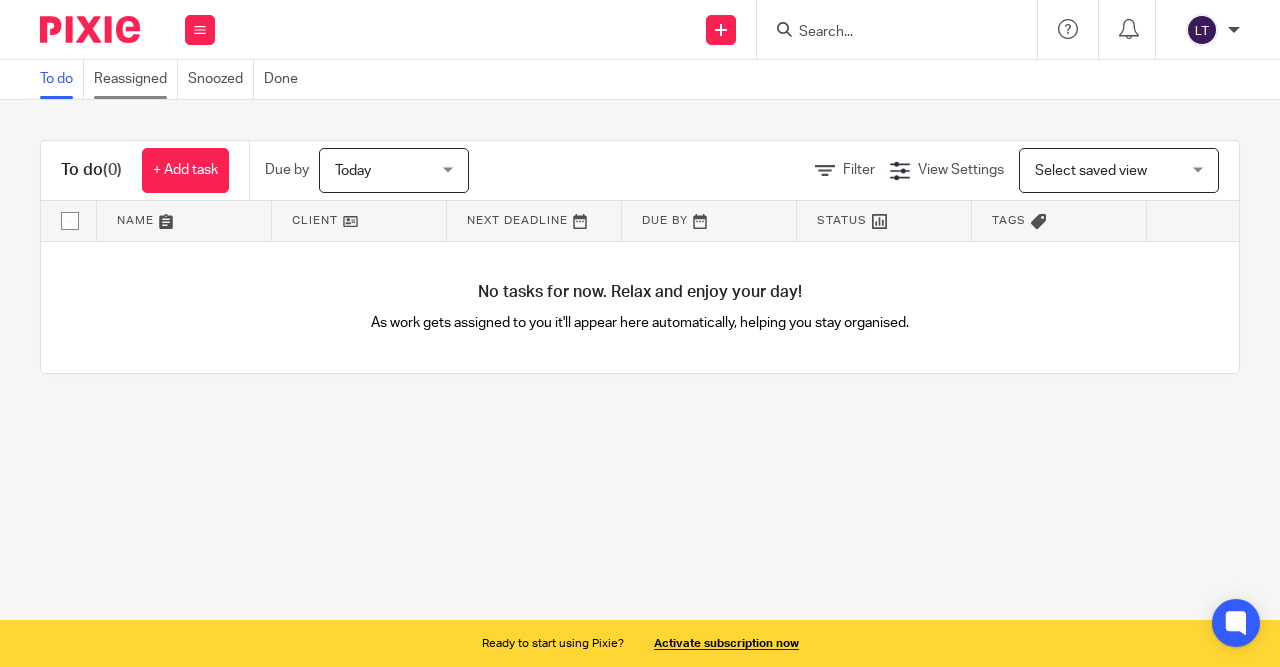 click on "Reassigned" at bounding box center (136, 79) 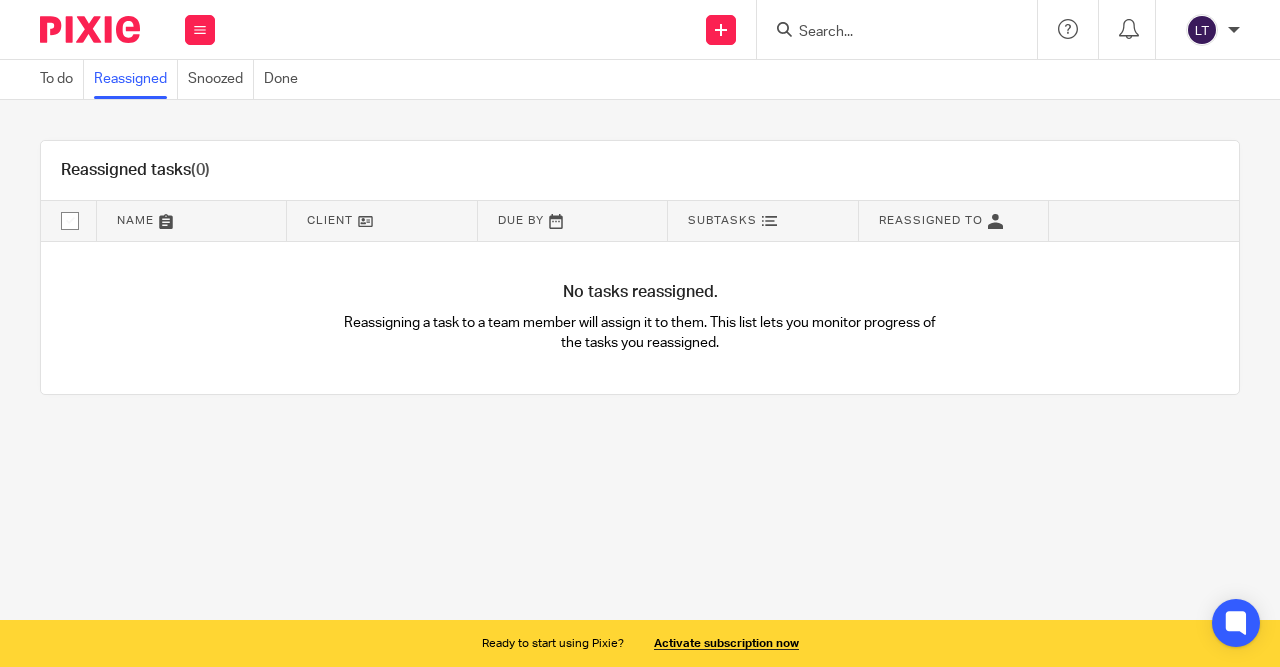scroll, scrollTop: 0, scrollLeft: 0, axis: both 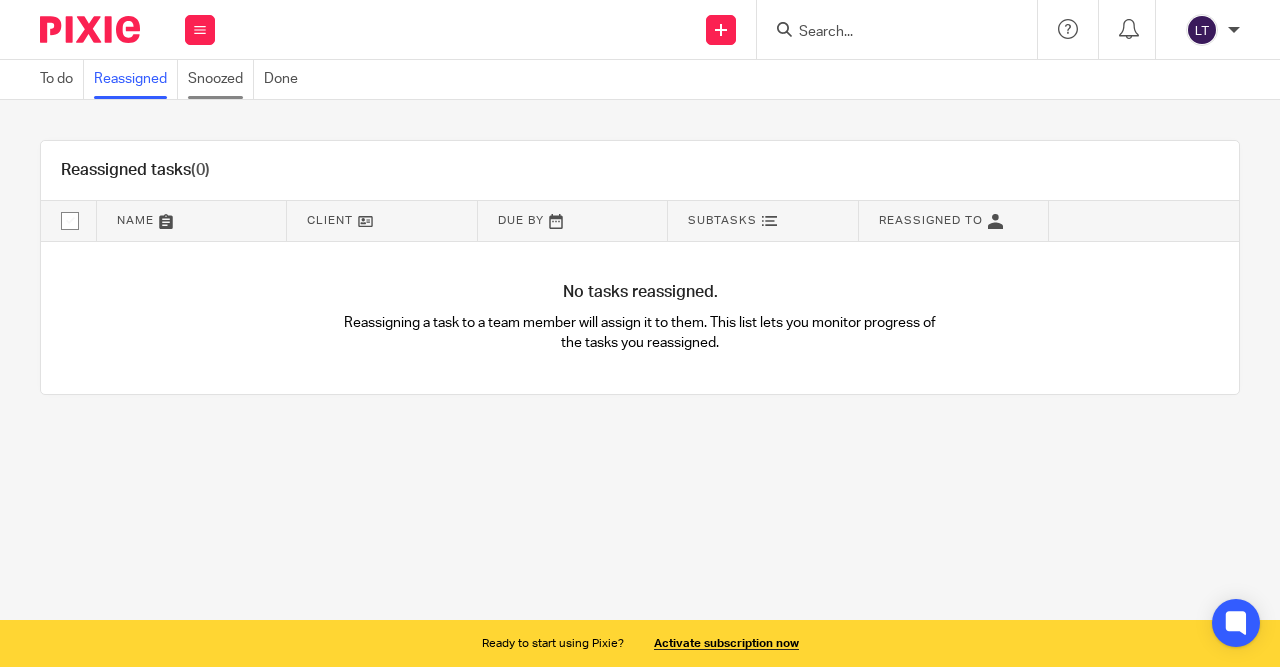 click on "Snoozed" at bounding box center (221, 79) 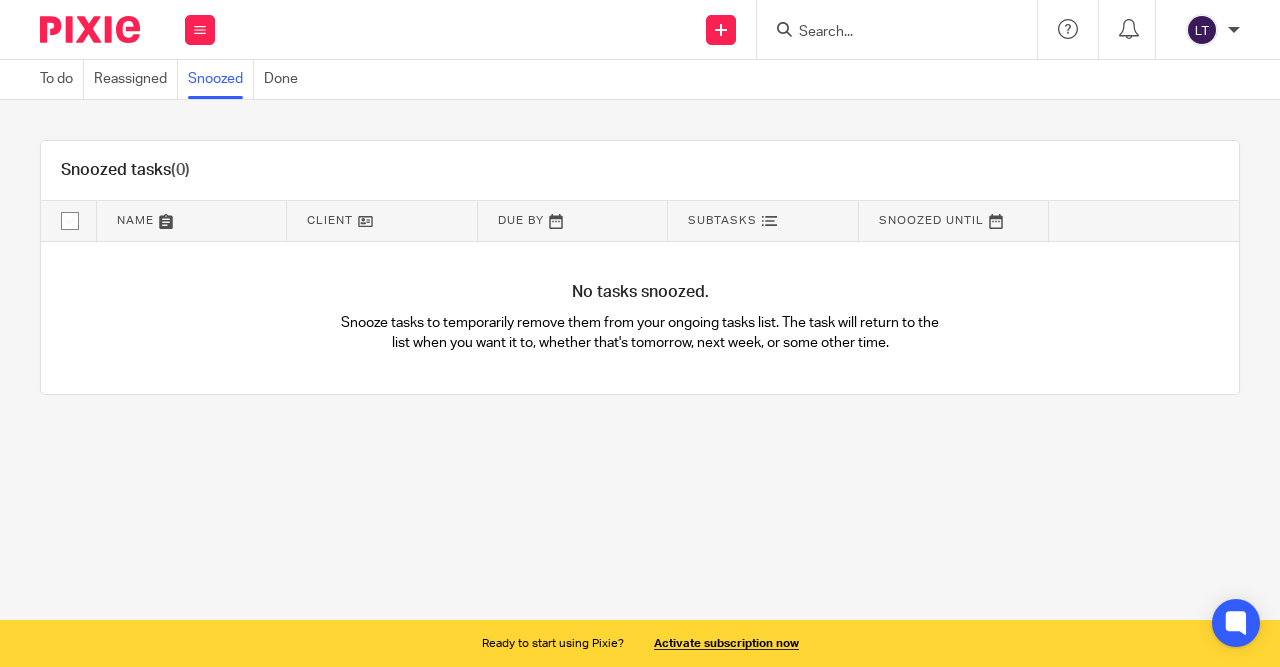 scroll, scrollTop: 0, scrollLeft: 0, axis: both 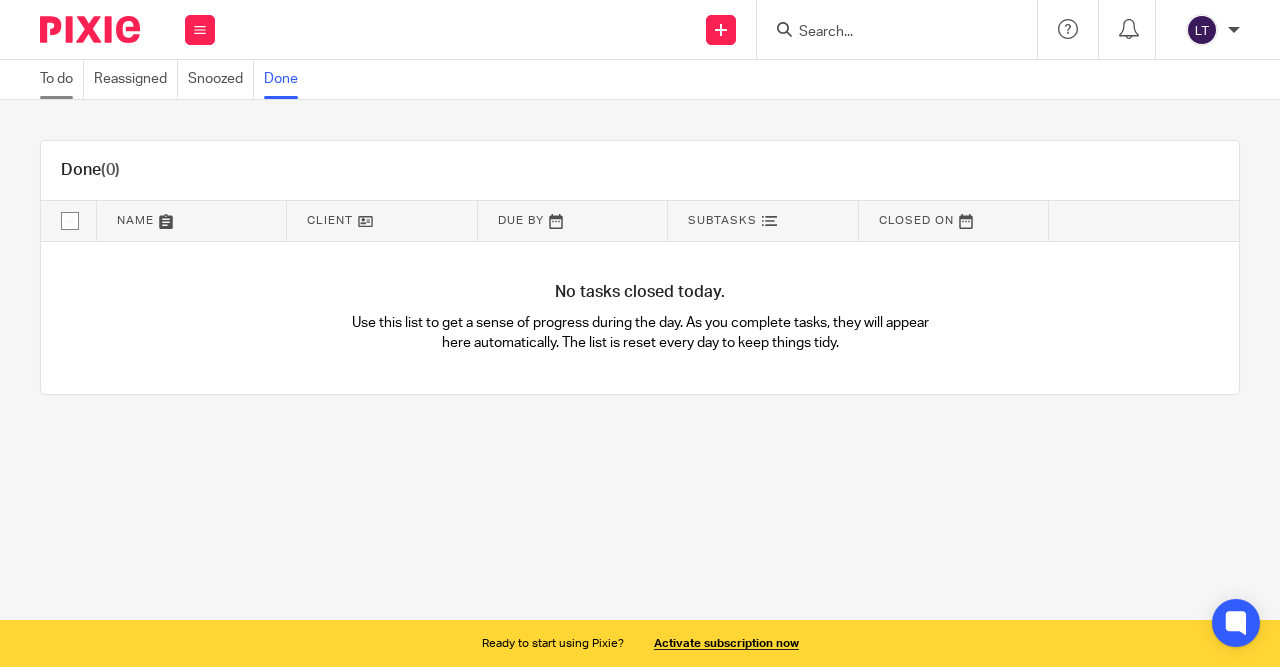 click on "To do" at bounding box center [62, 79] 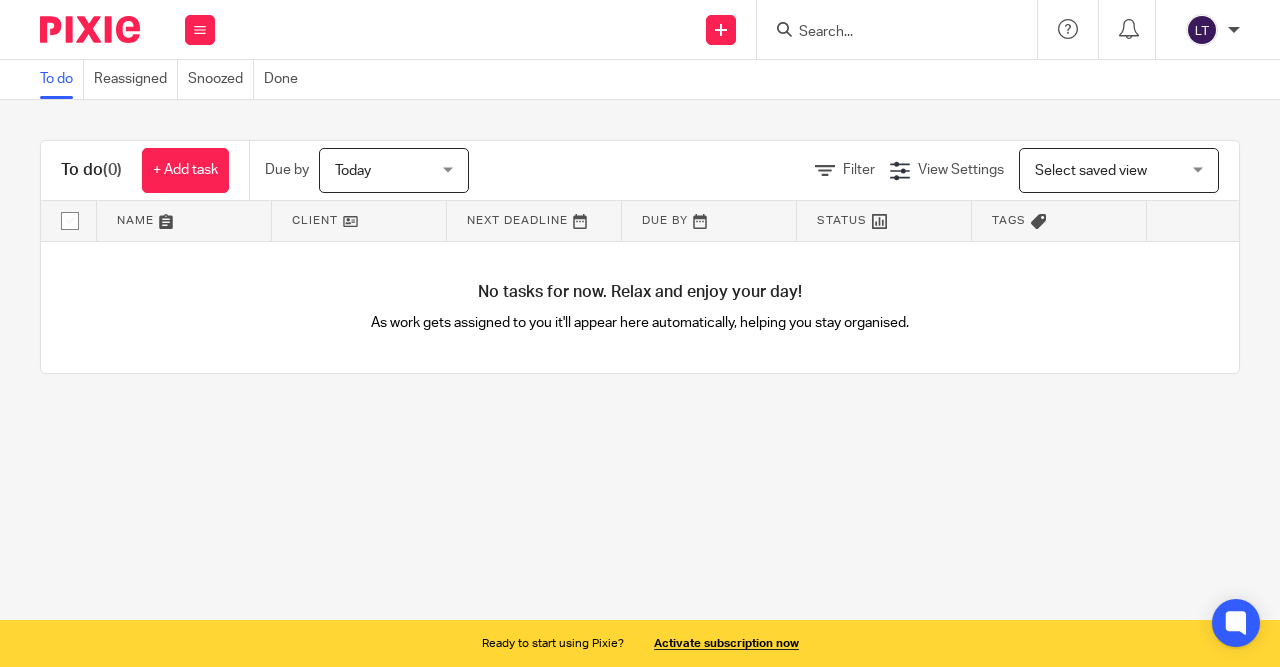 scroll, scrollTop: 0, scrollLeft: 0, axis: both 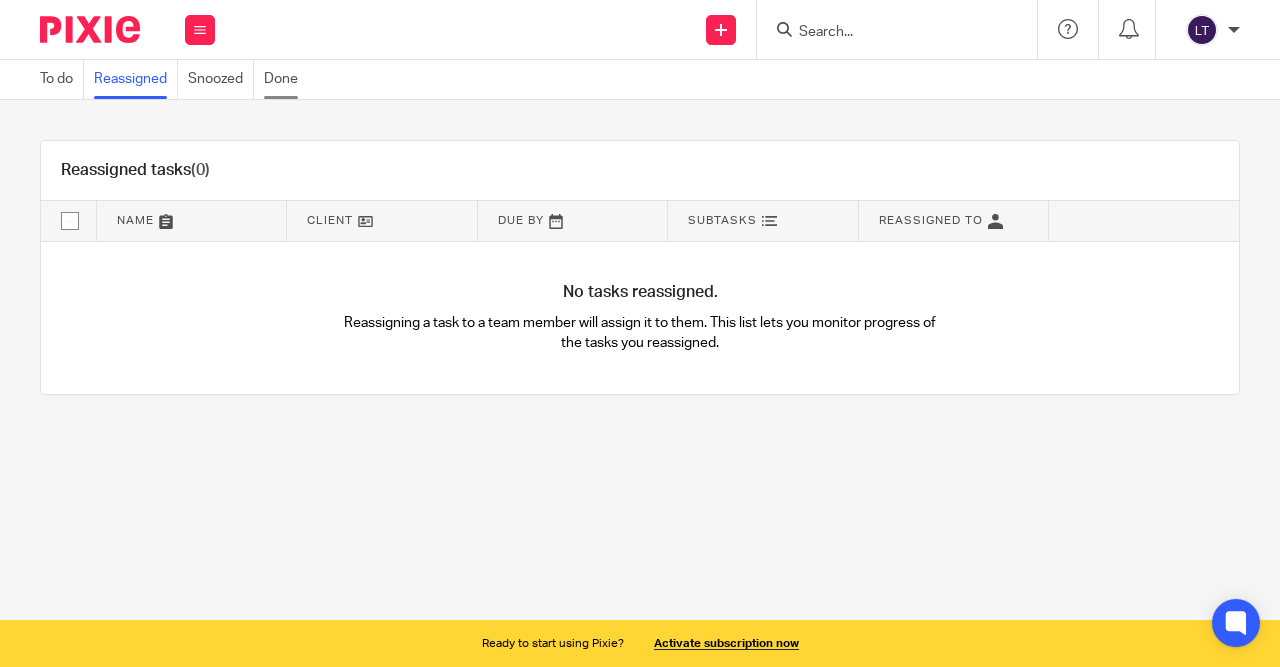 click on "Done" at bounding box center [286, 79] 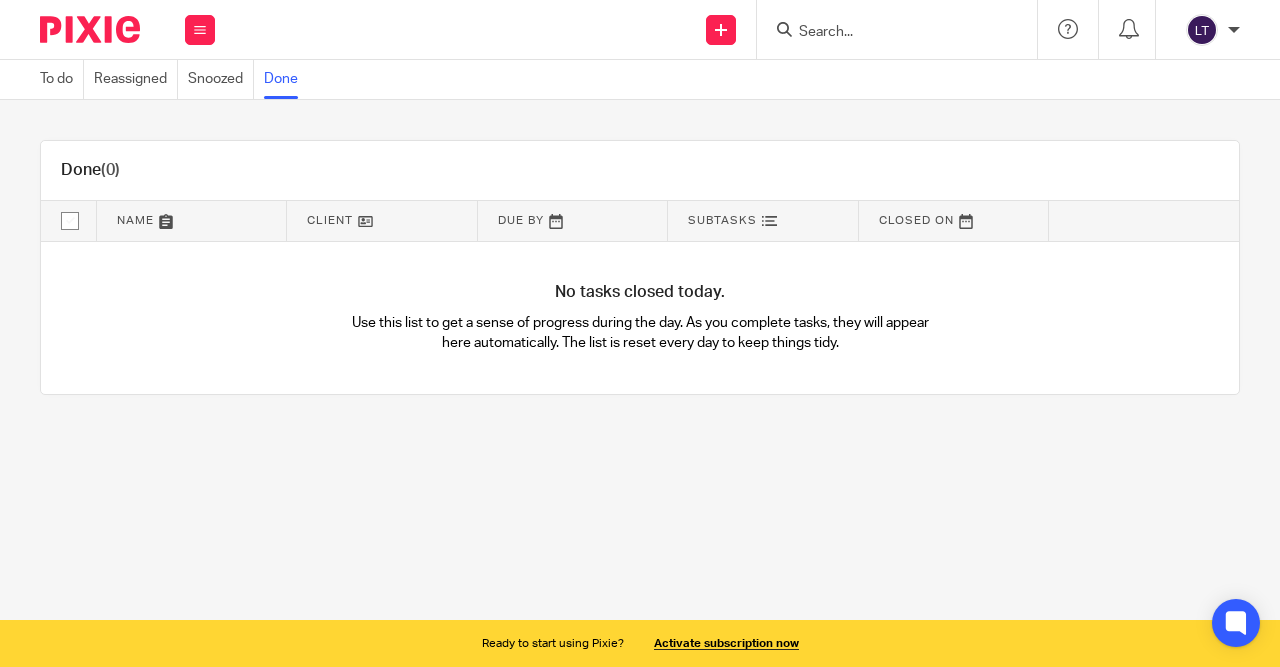 scroll, scrollTop: 0, scrollLeft: 0, axis: both 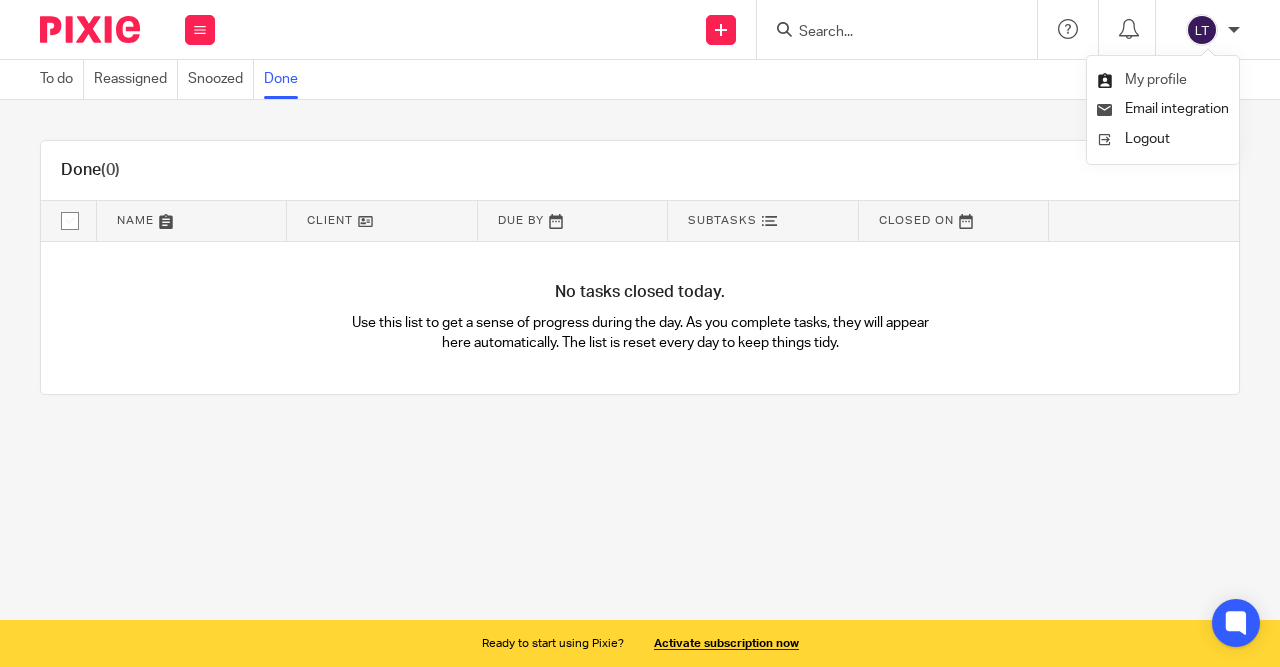 click on "My profile" at bounding box center (1156, 80) 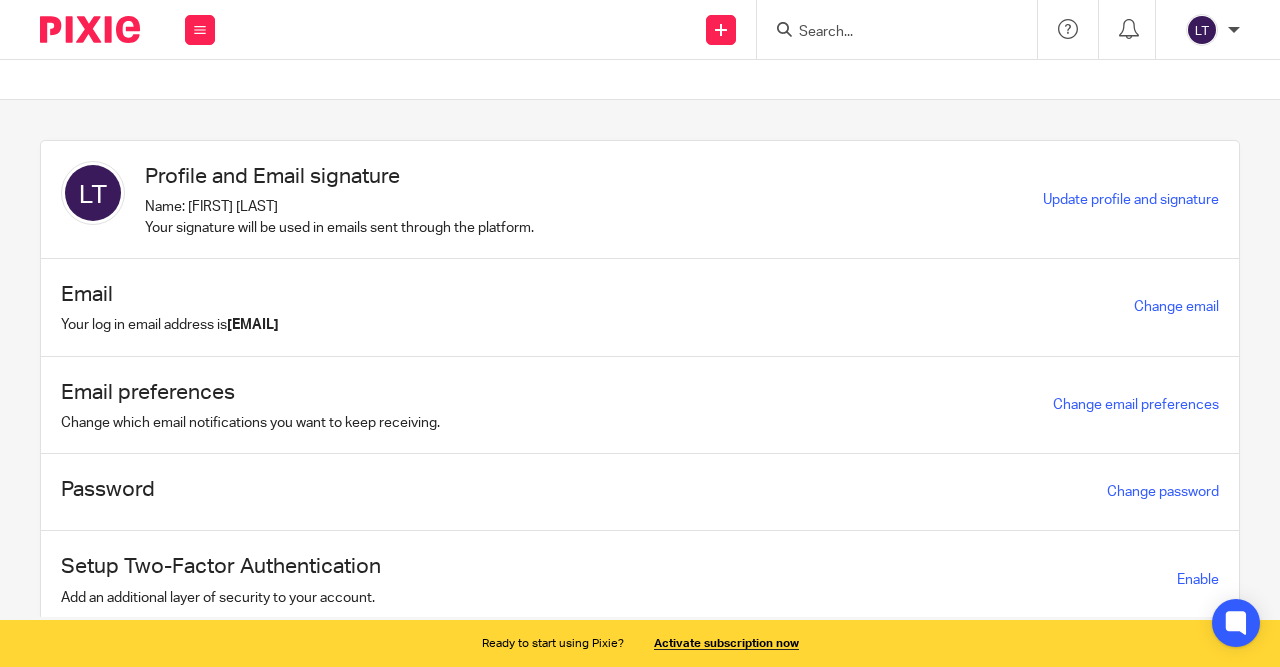 scroll, scrollTop: 0, scrollLeft: 0, axis: both 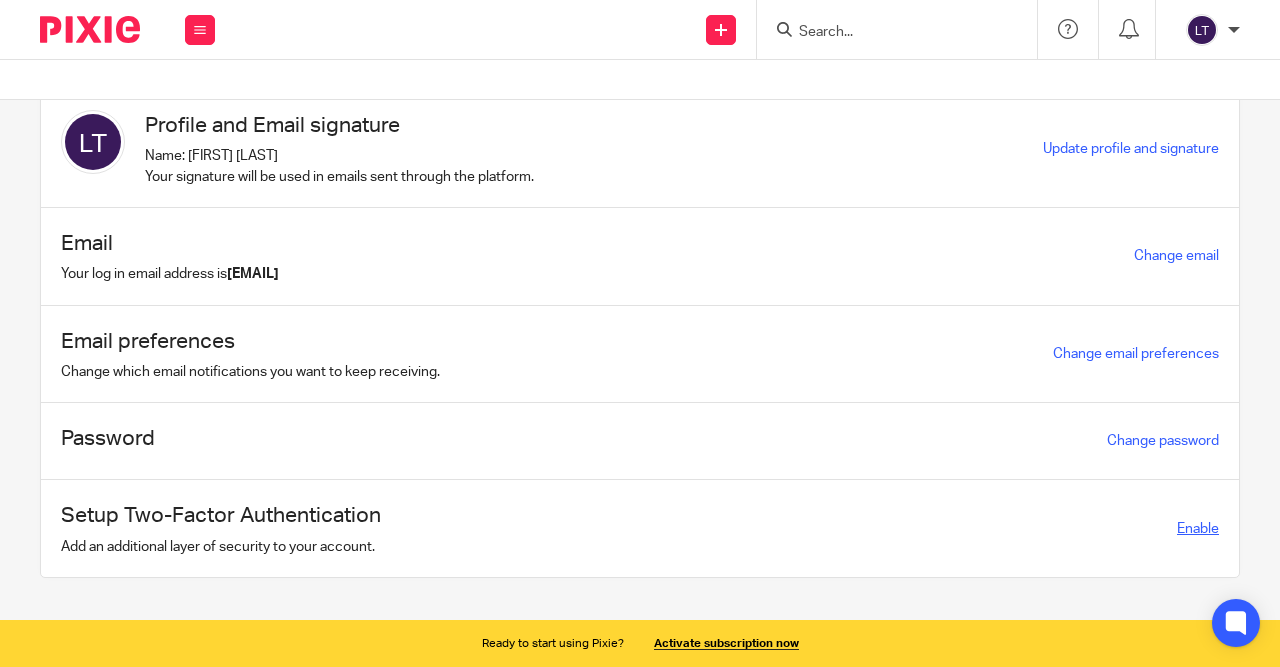 click on "Enable" at bounding box center [1198, 529] 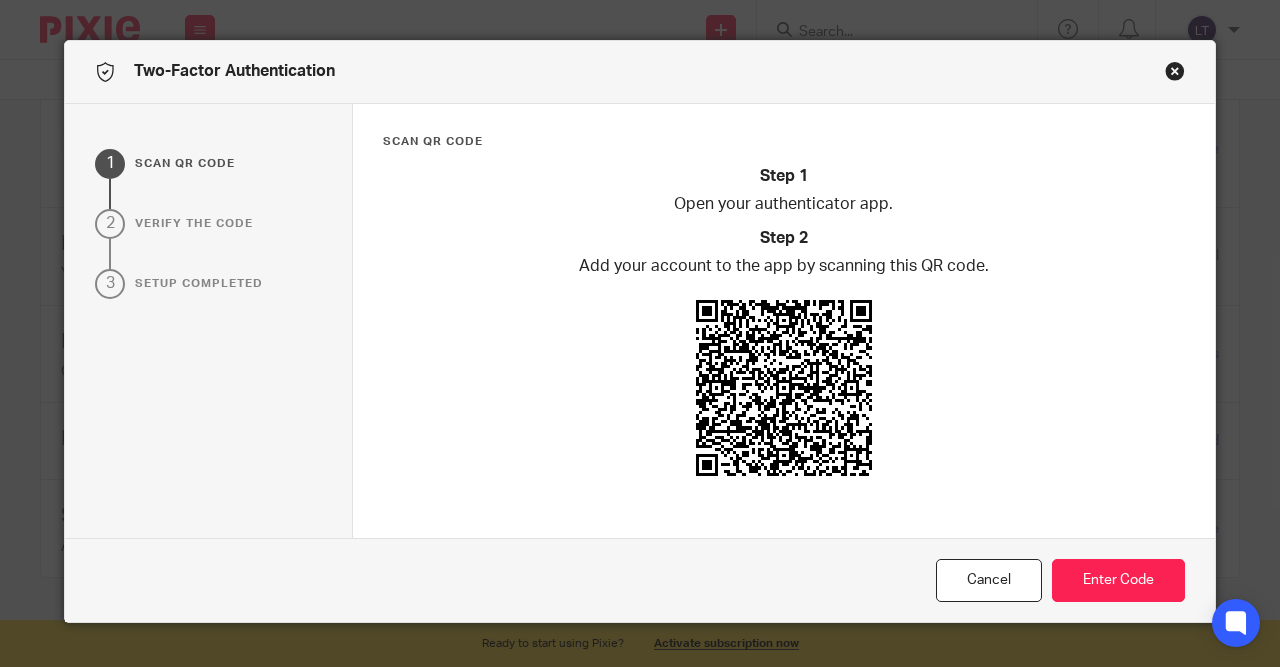 click at bounding box center (1175, 71) 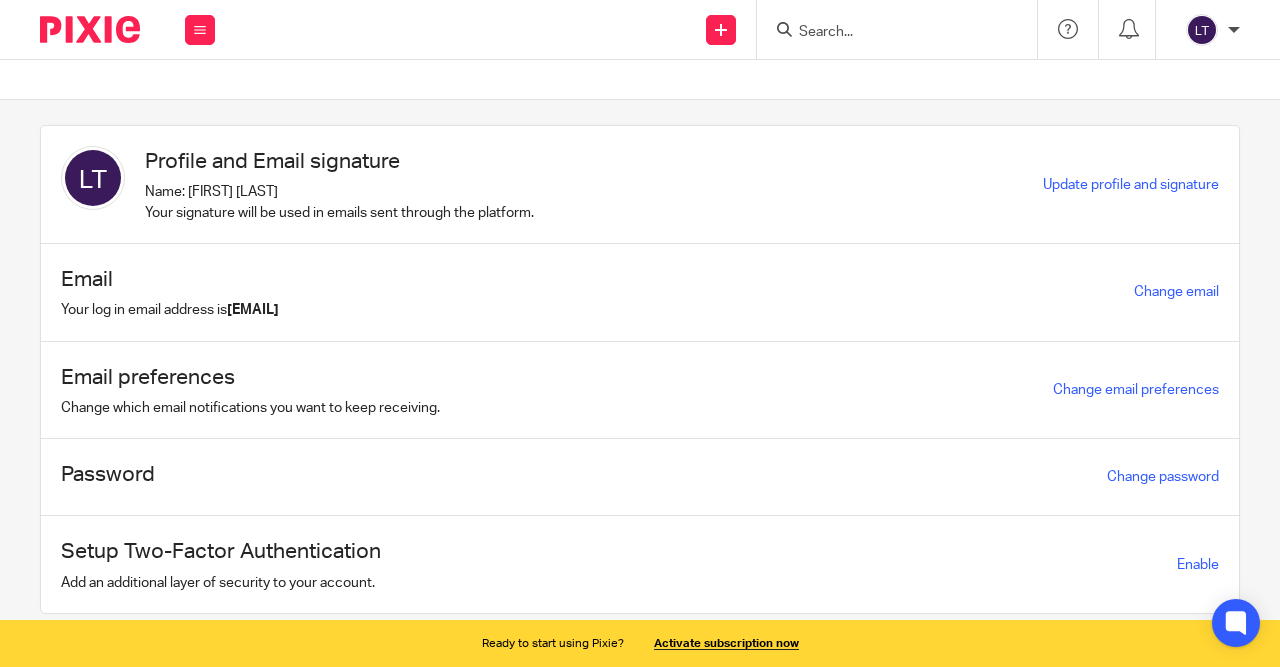 scroll, scrollTop: 0, scrollLeft: 0, axis: both 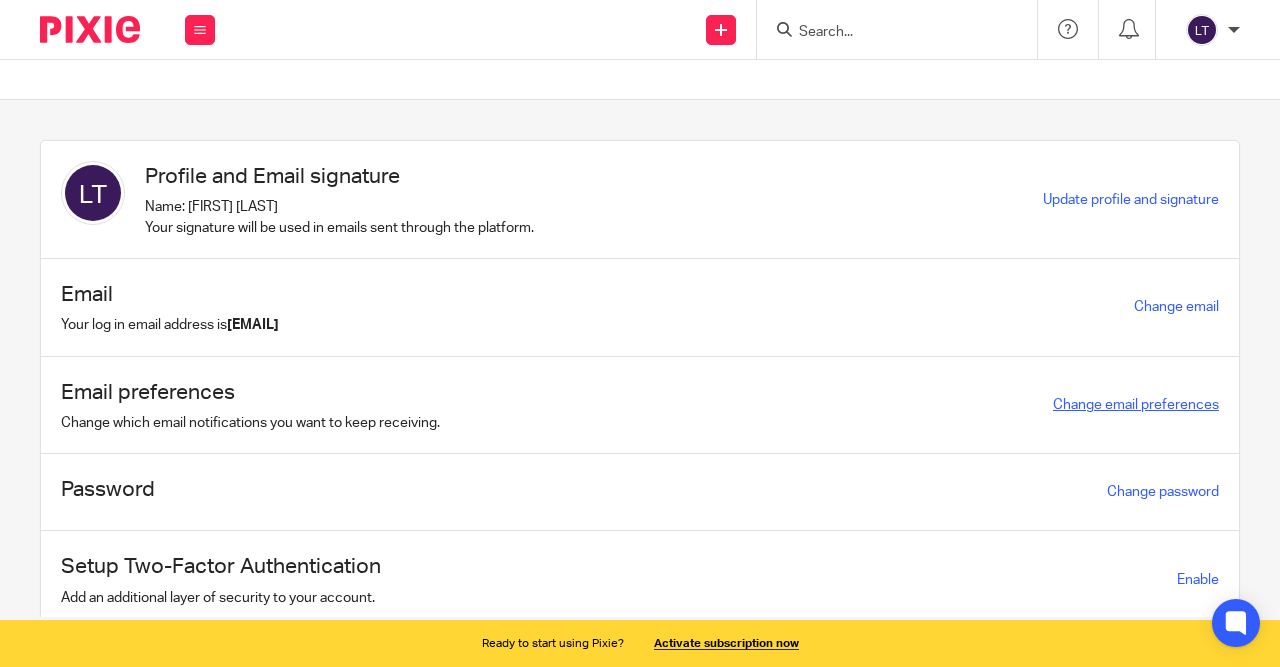 click on "Change email preferences" at bounding box center (1136, 405) 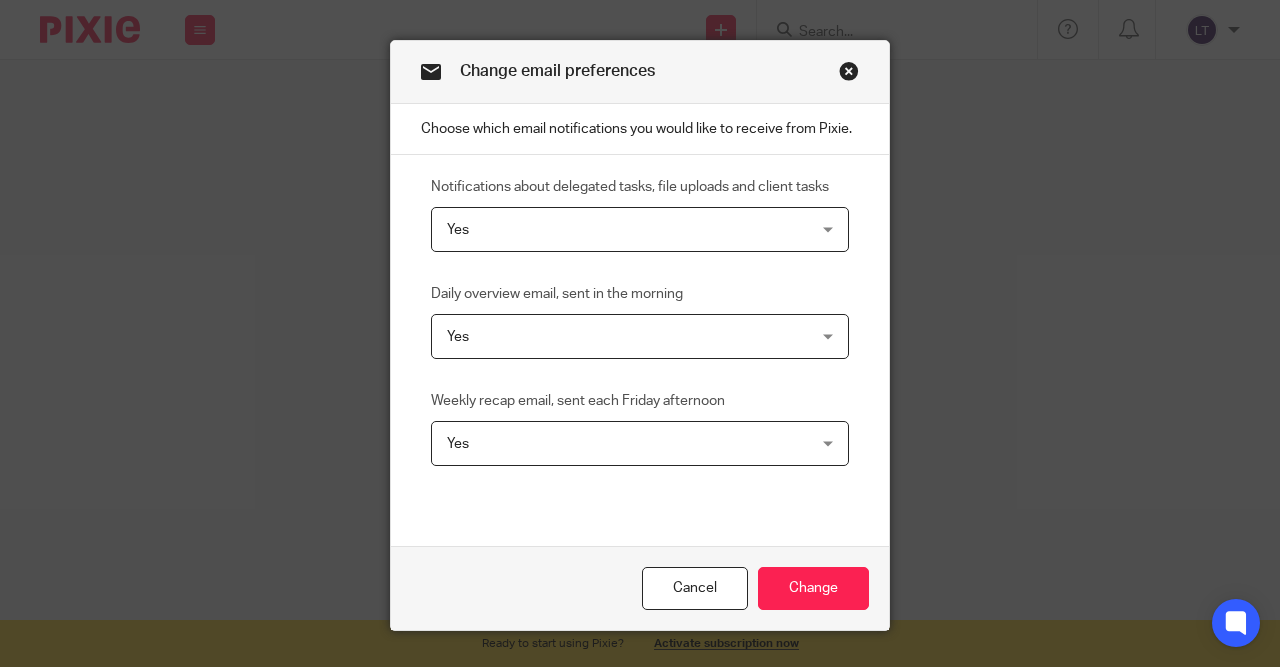 scroll, scrollTop: 0, scrollLeft: 0, axis: both 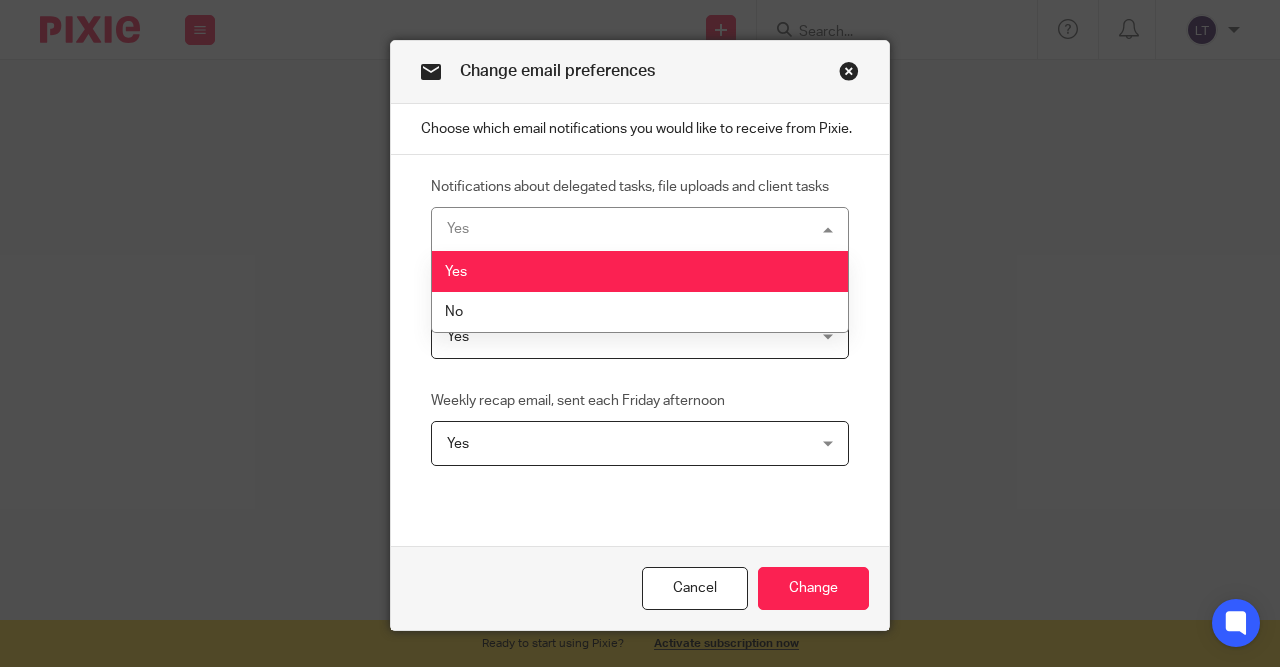 click on "Yes" at bounding box center [640, 271] 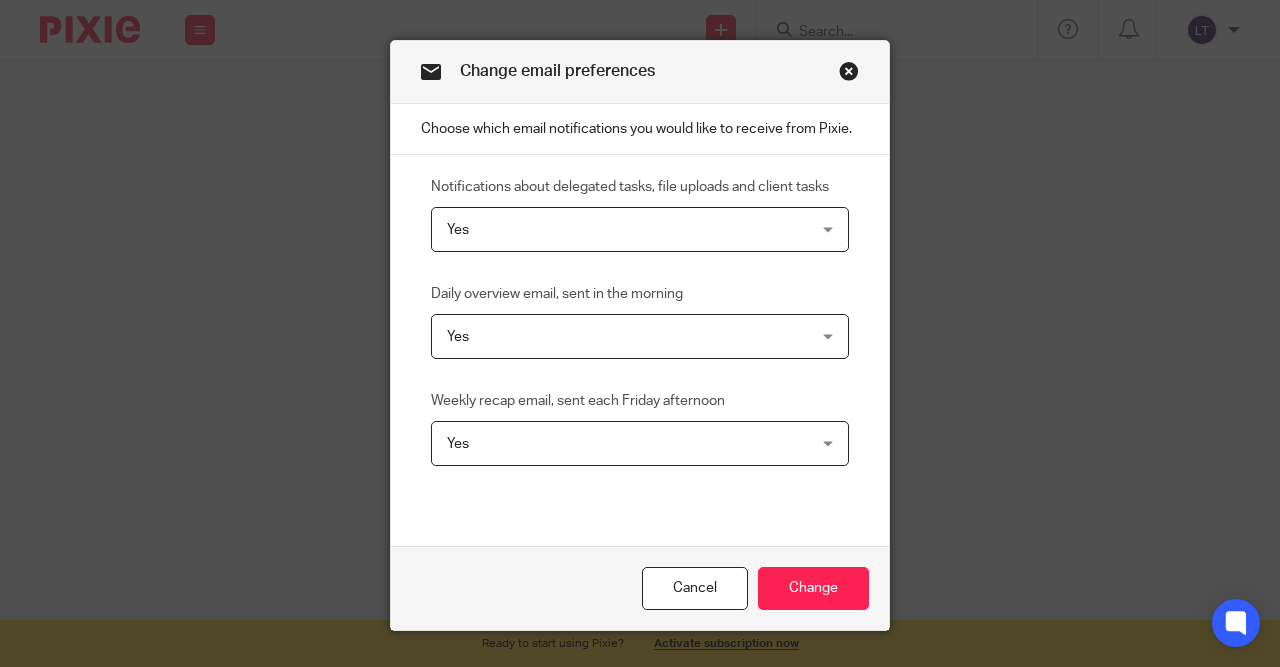 click on "Yes
Yes" at bounding box center (640, 336) 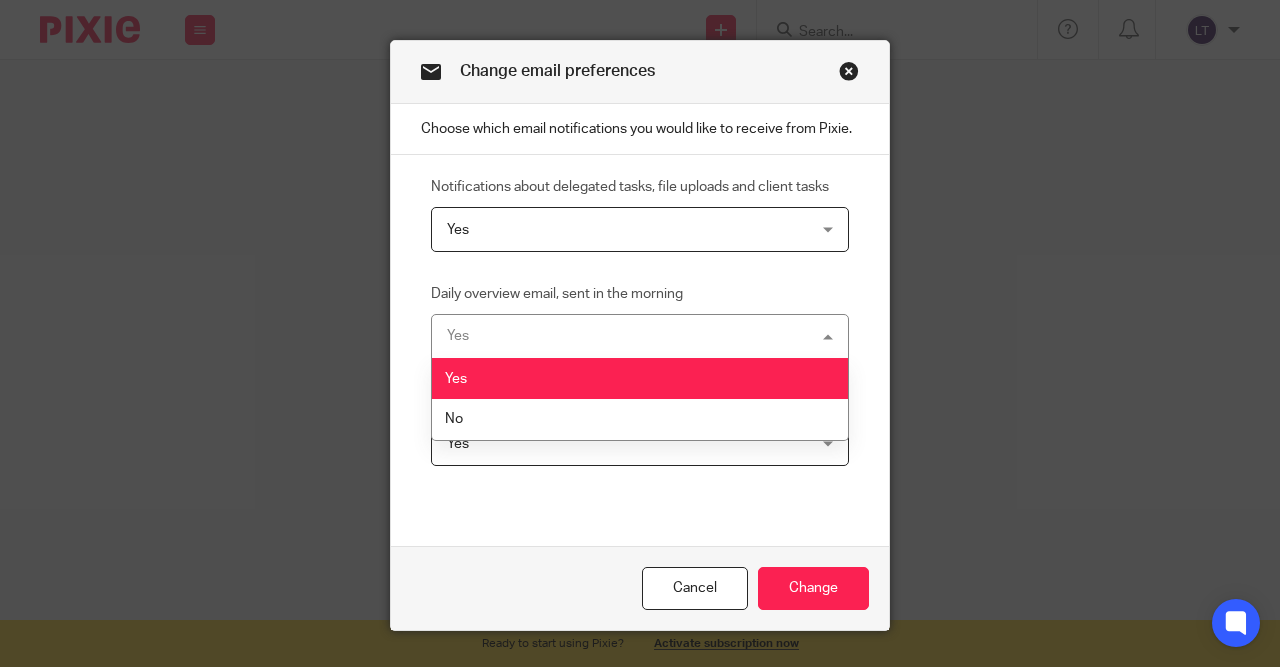 click on "Yes" at bounding box center [640, 378] 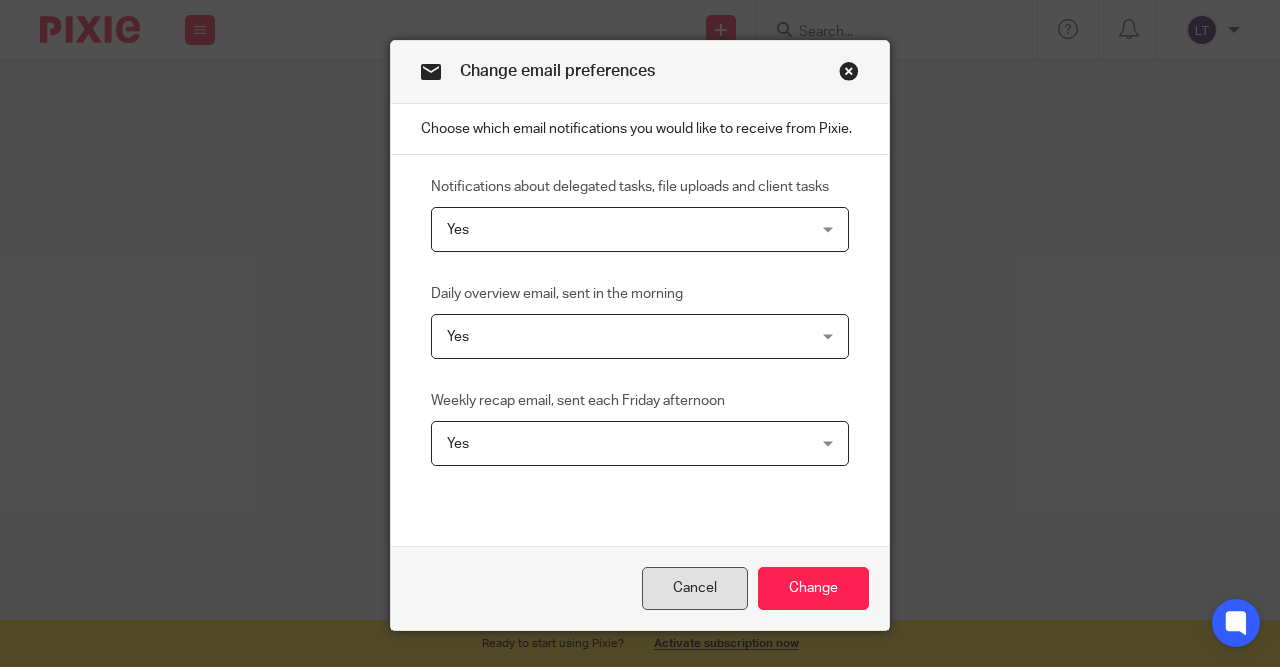 click on "Cancel" at bounding box center (695, 588) 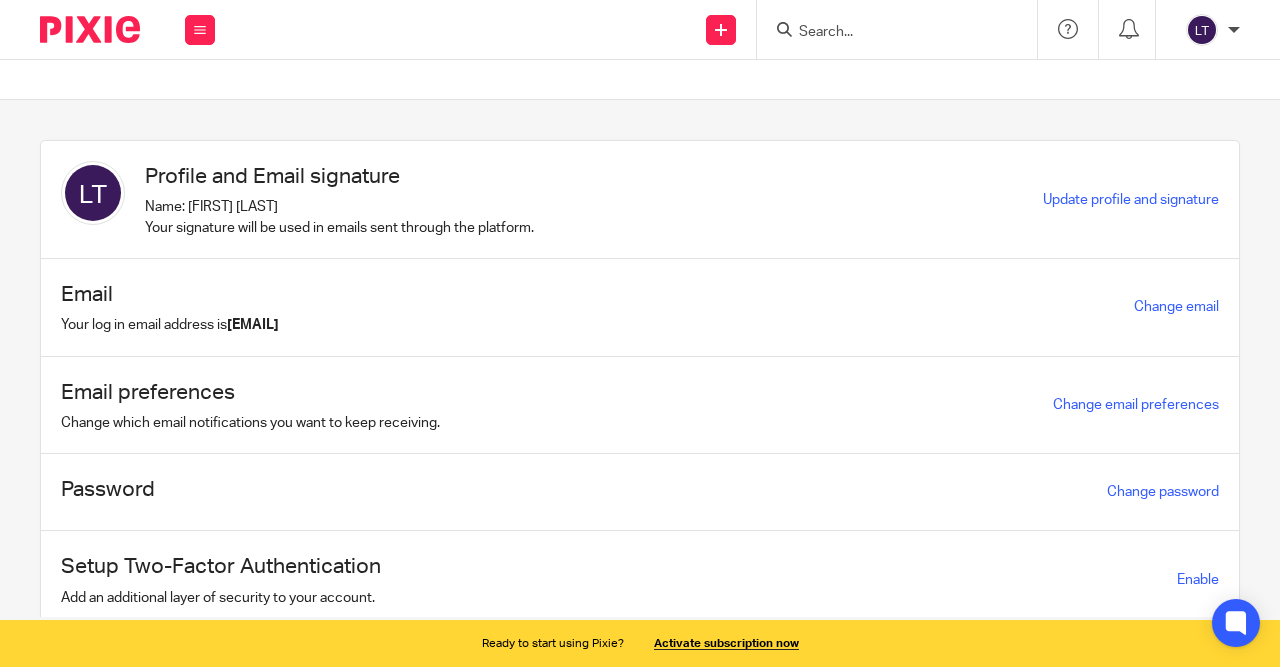 scroll, scrollTop: 0, scrollLeft: 0, axis: both 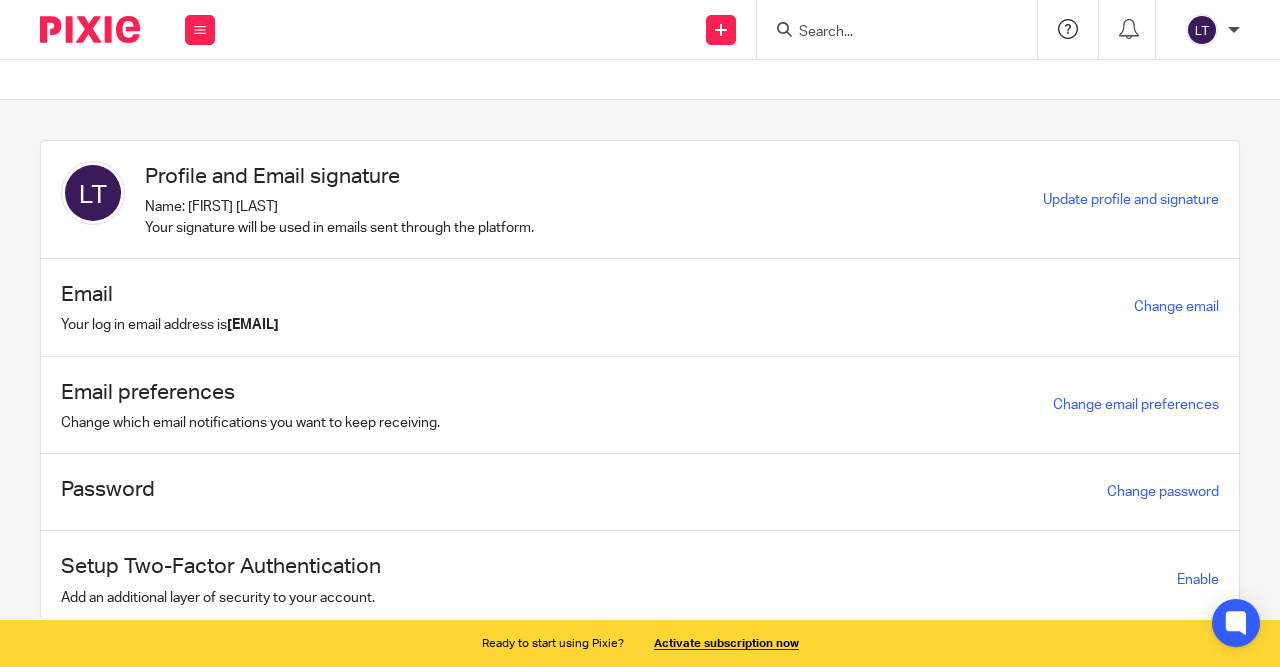 click at bounding box center (1068, 29) 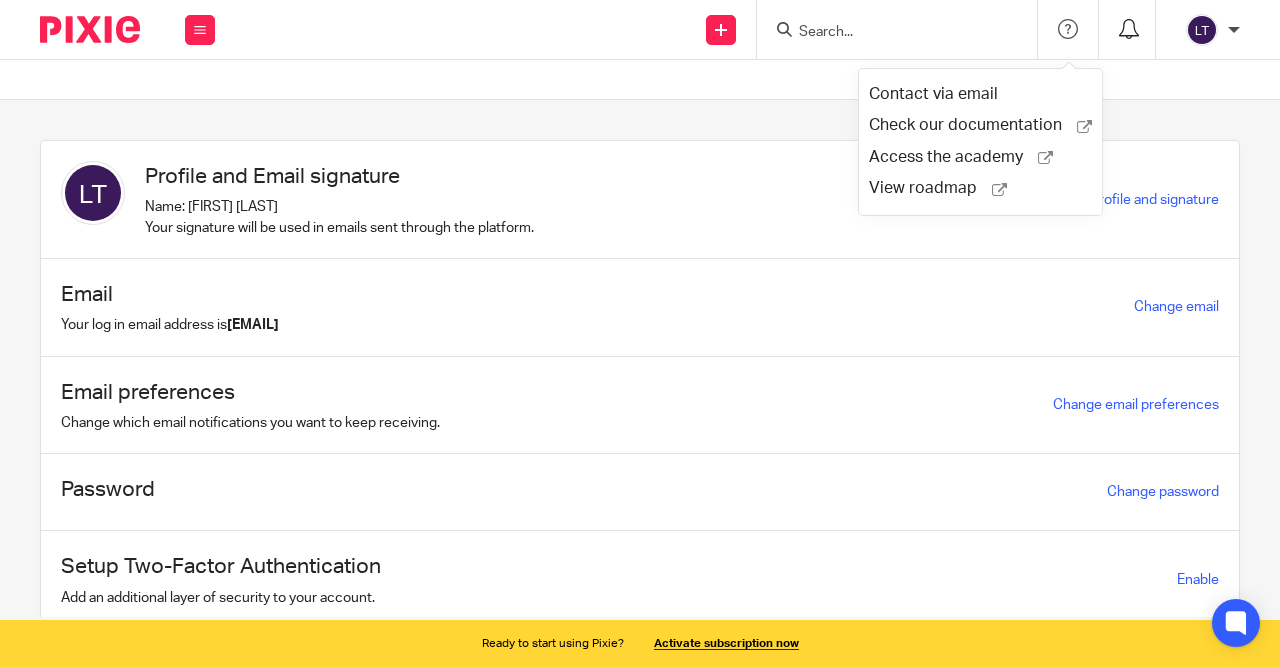 click at bounding box center (1129, 29) 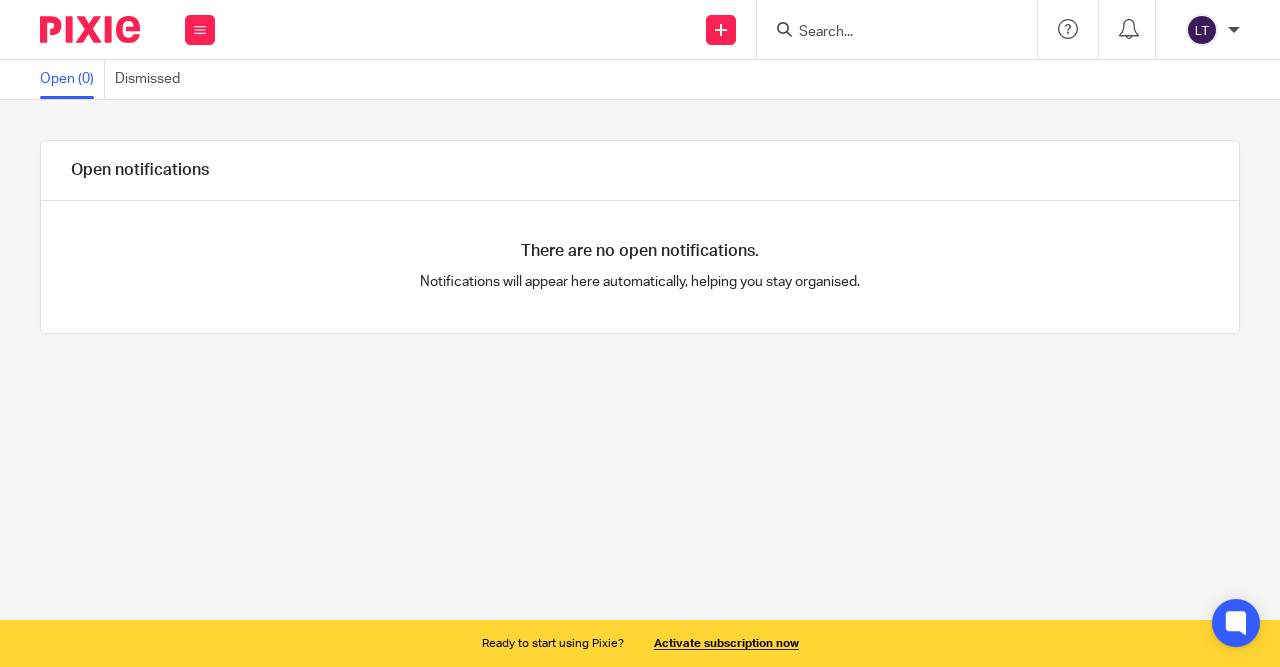 scroll, scrollTop: 0, scrollLeft: 0, axis: both 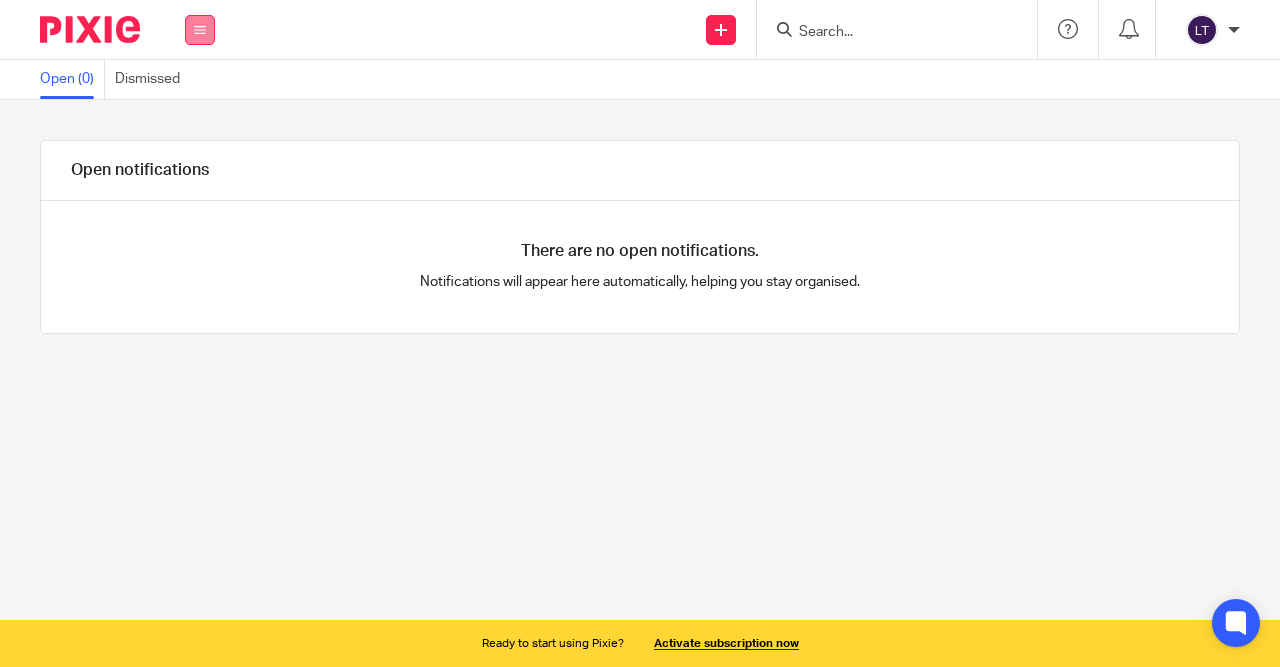 click at bounding box center (200, 30) 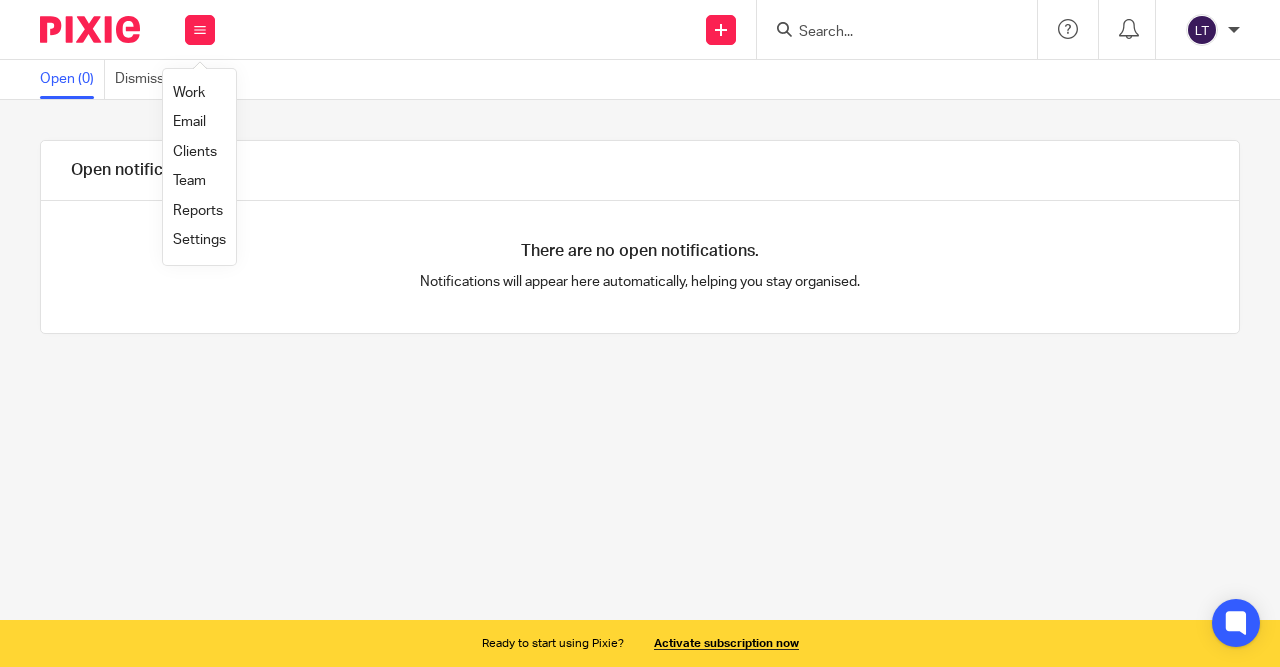 click on "Email" at bounding box center [189, 122] 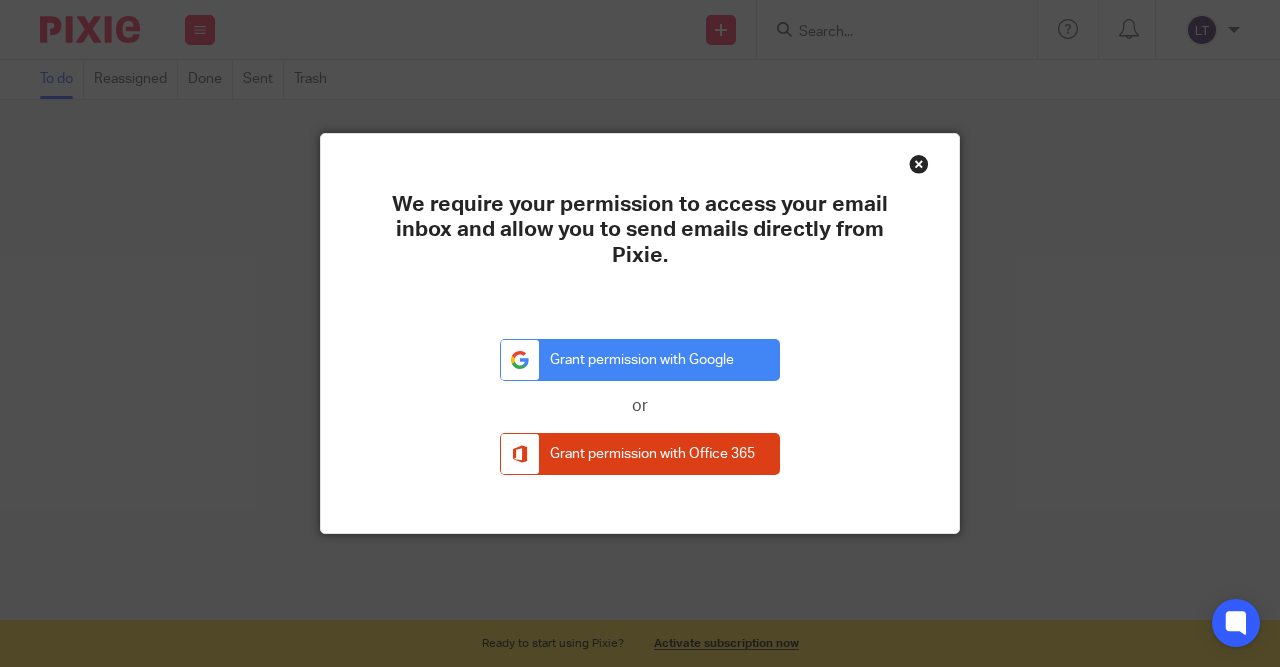 scroll, scrollTop: 0, scrollLeft: 0, axis: both 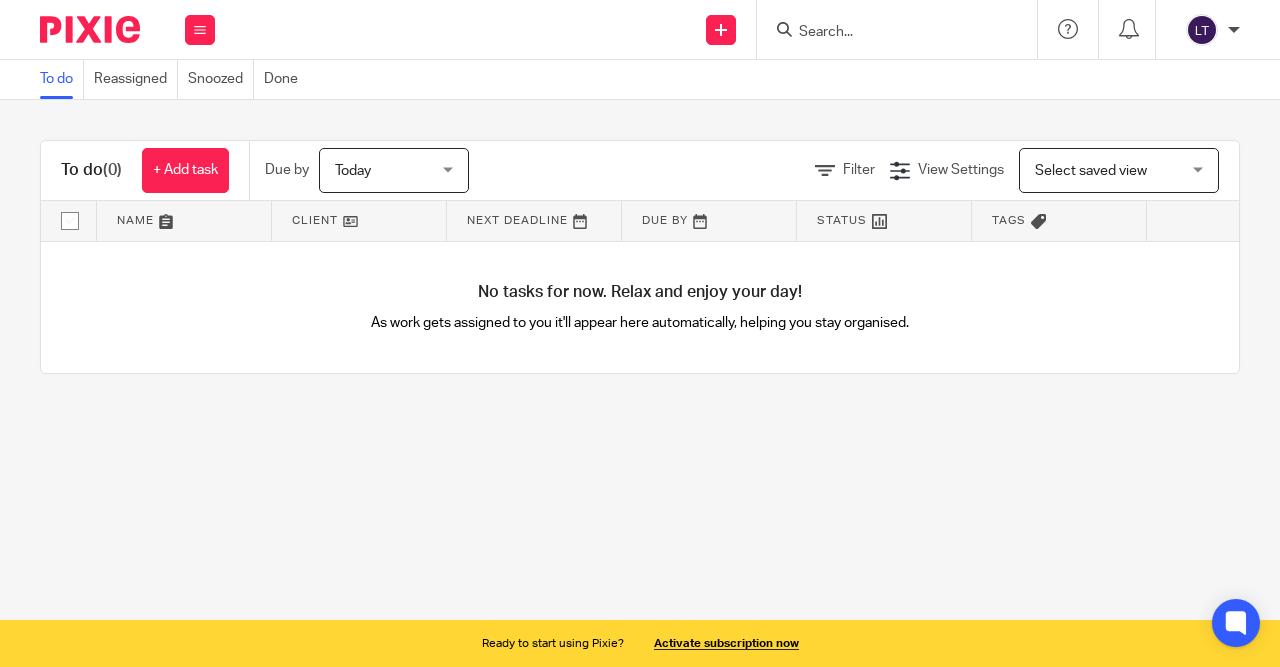 click on "Select saved view" at bounding box center (1091, 171) 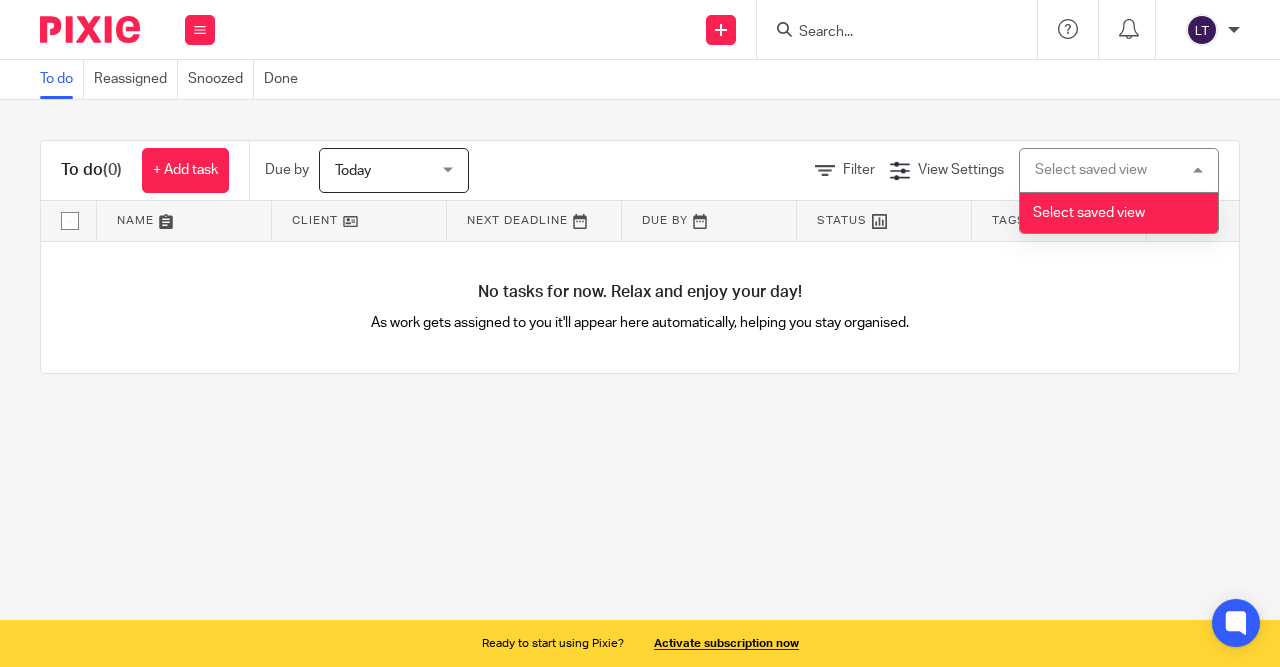 click on "No tasks for now. Relax and enjoy your day!   As work gets assigned to you it'll appear here automatically, helping you stay organised." at bounding box center (640, 308) 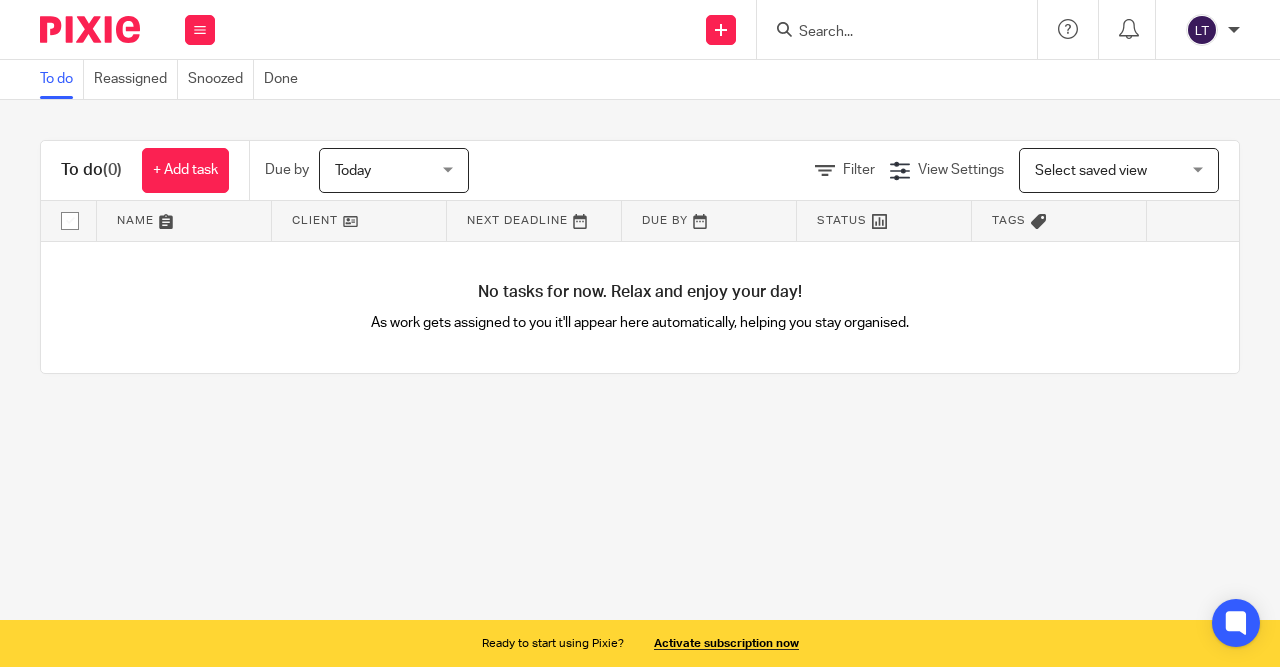 click on "Today
Today" at bounding box center [394, 170] 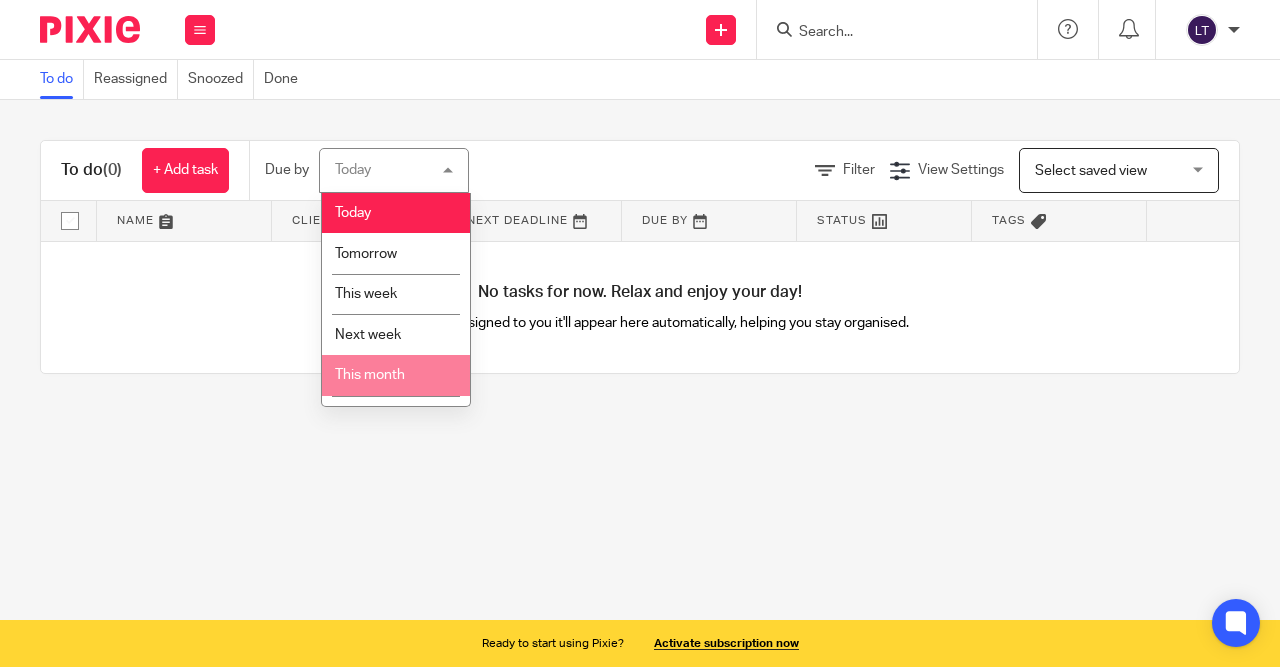 click on "This month" at bounding box center (370, 375) 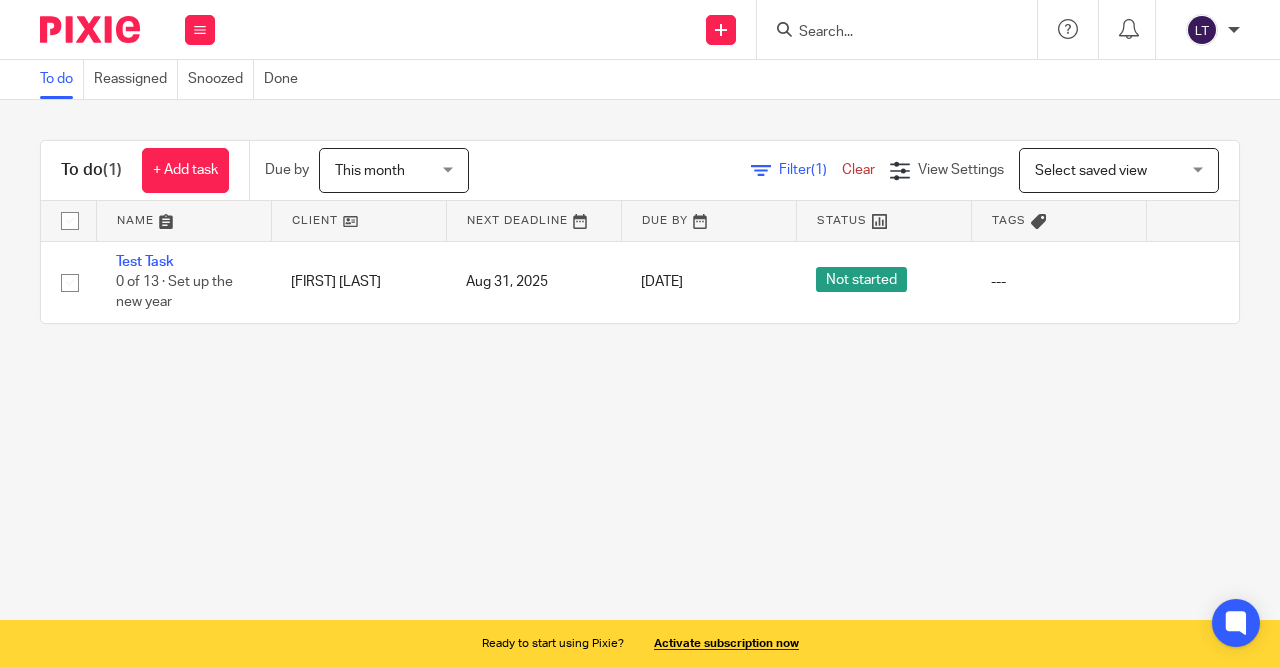 scroll, scrollTop: 0, scrollLeft: 0, axis: both 